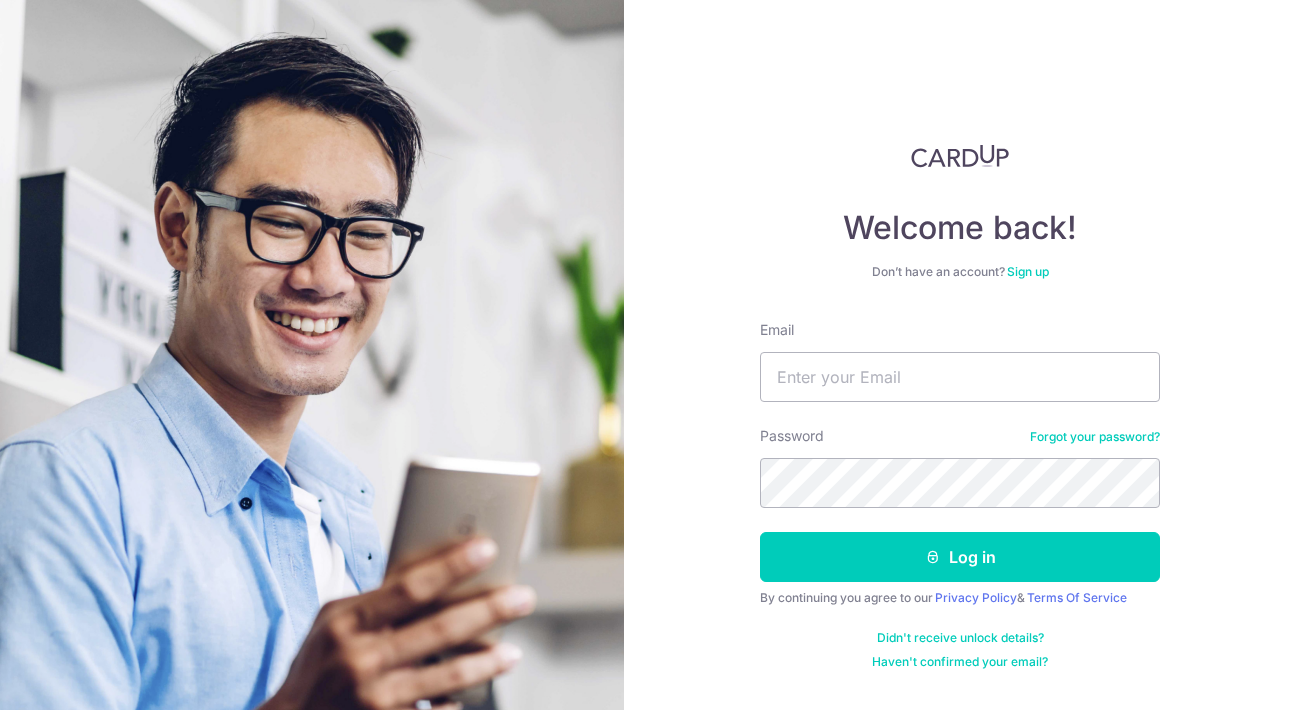 scroll, scrollTop: 0, scrollLeft: 0, axis: both 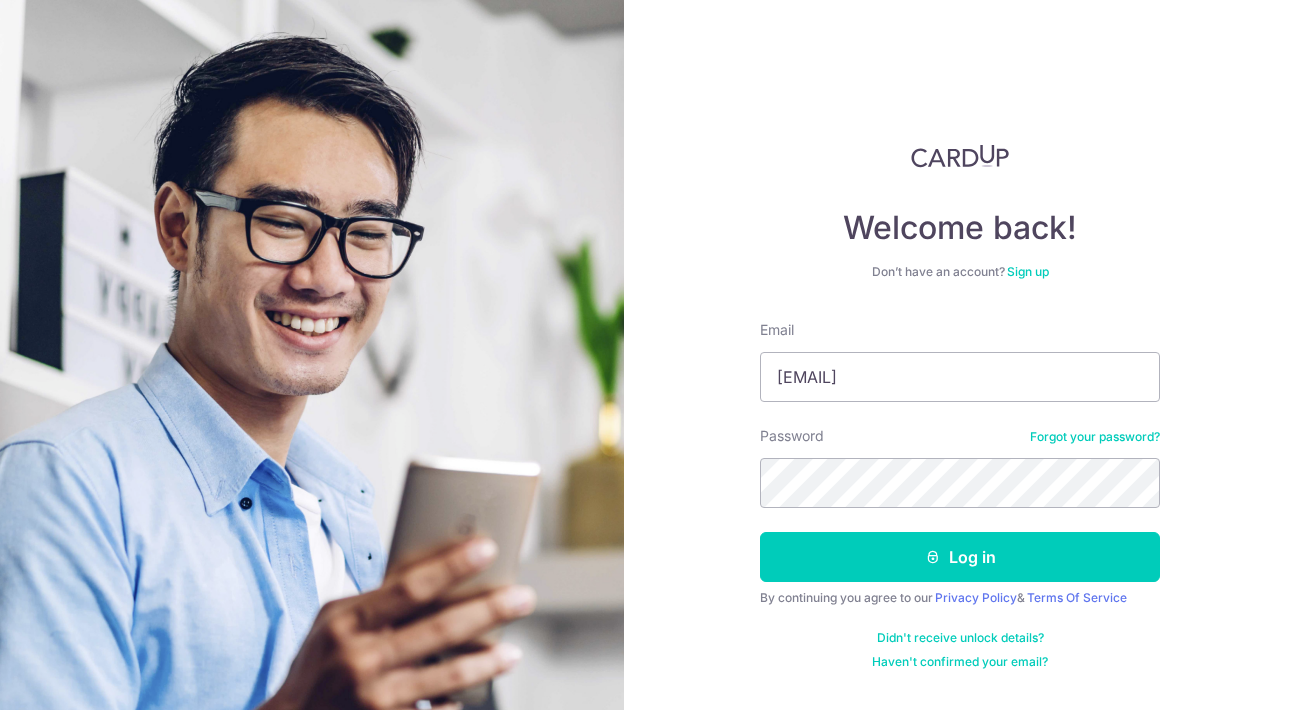 type on "[EMAIL]" 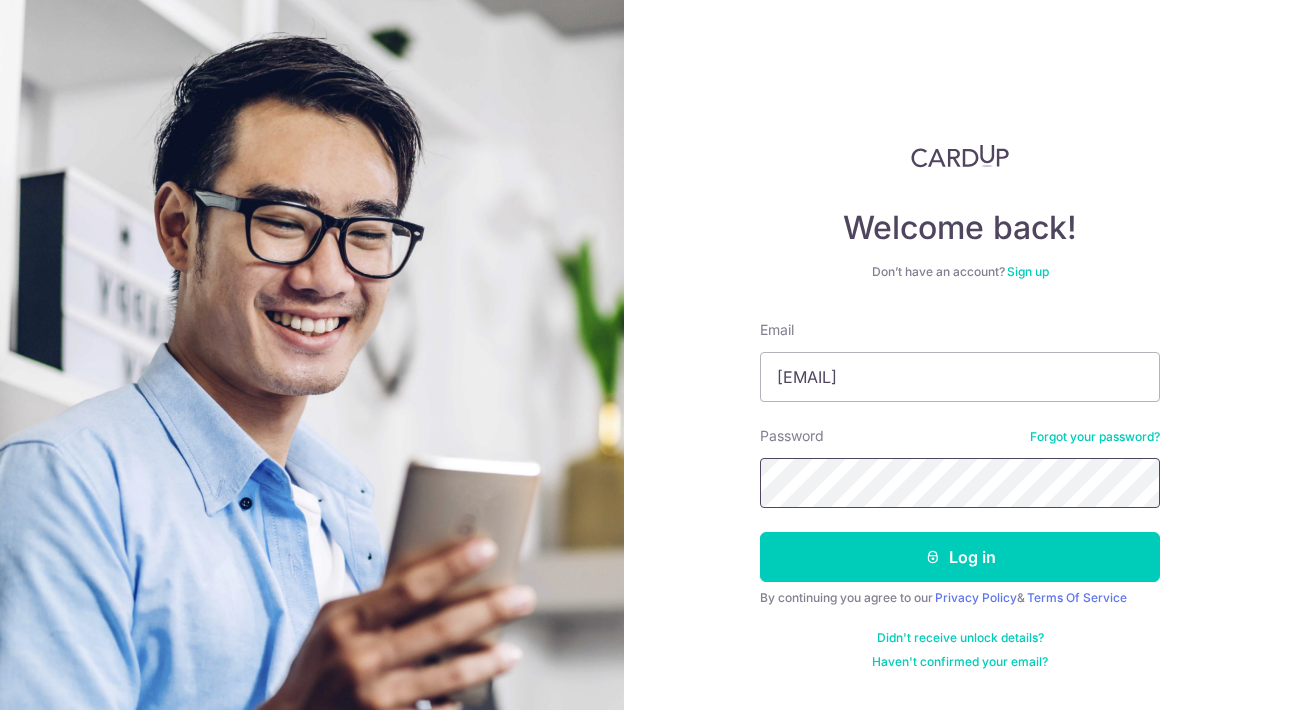 click on "Log in" at bounding box center (960, 557) 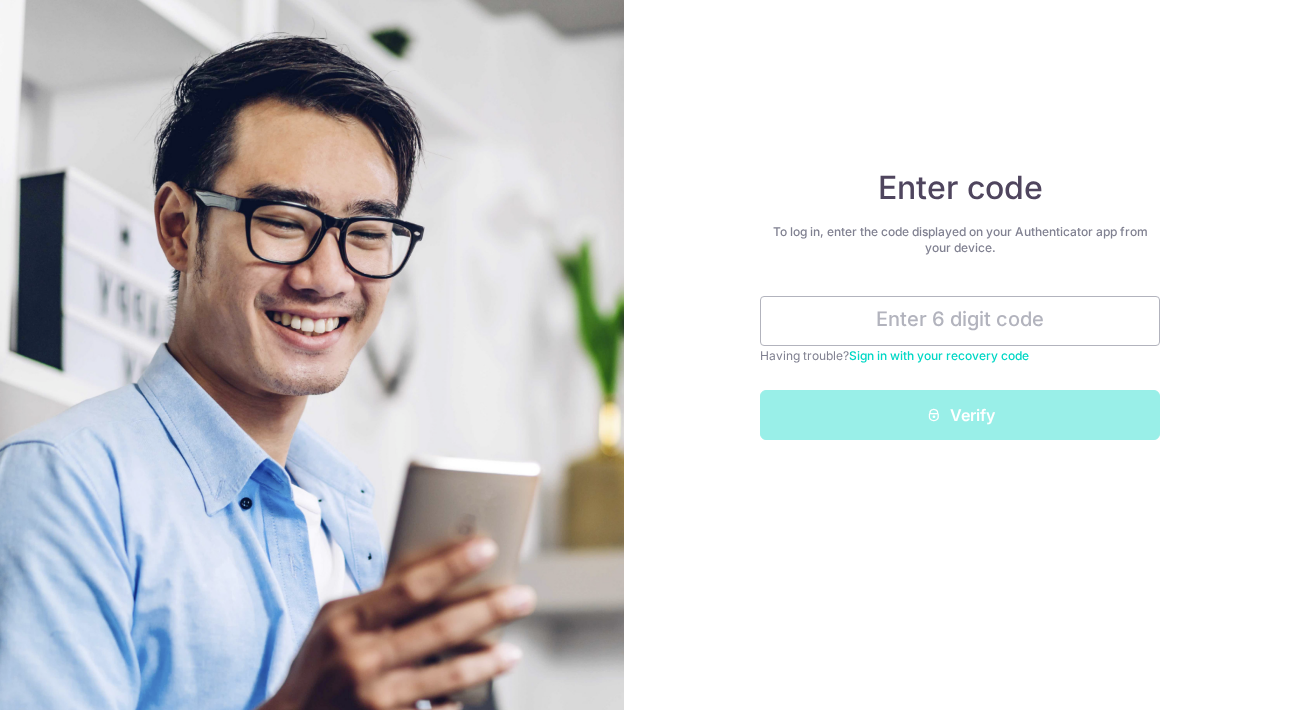 scroll, scrollTop: 0, scrollLeft: 0, axis: both 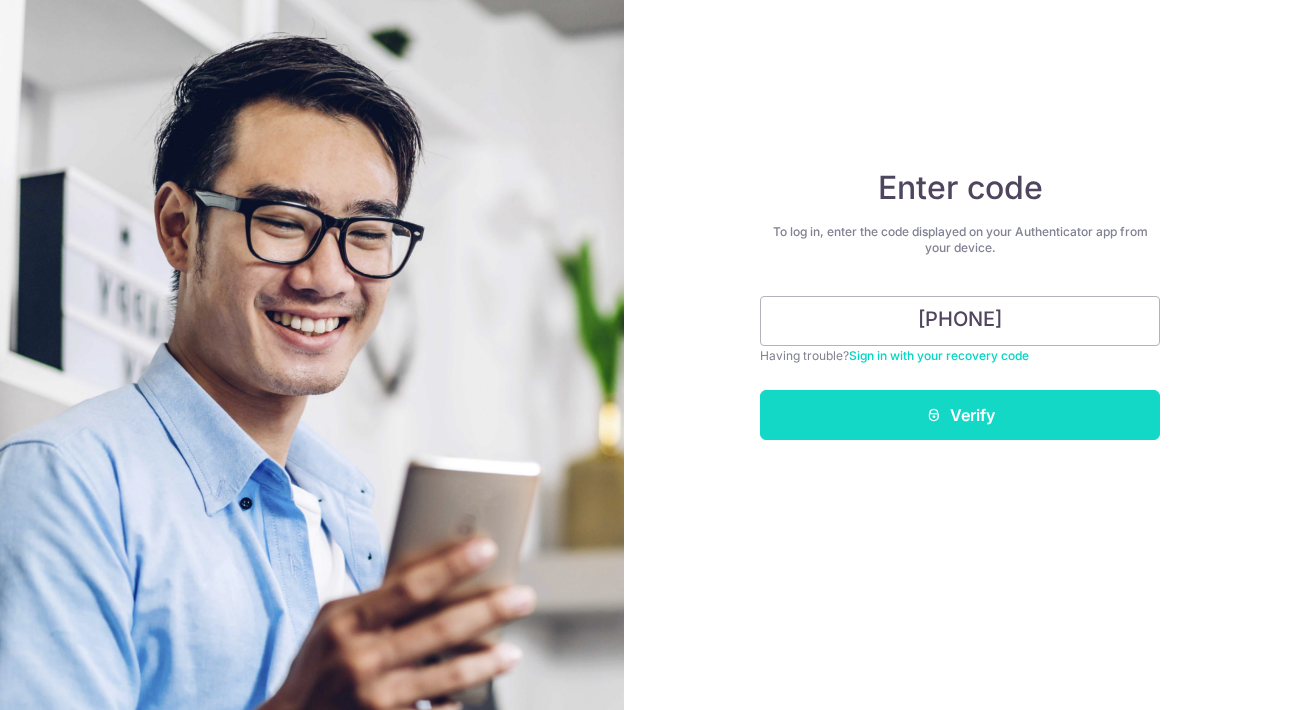 type on "[PHONE]" 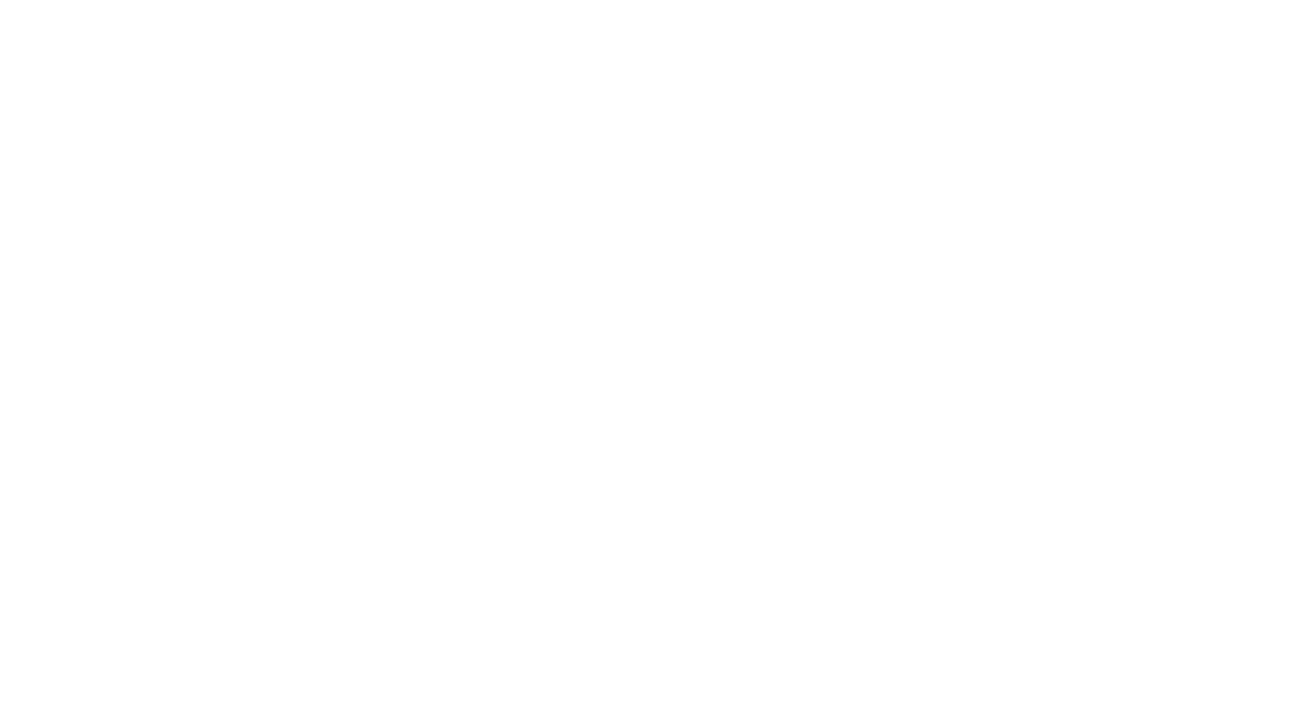 scroll, scrollTop: 0, scrollLeft: 0, axis: both 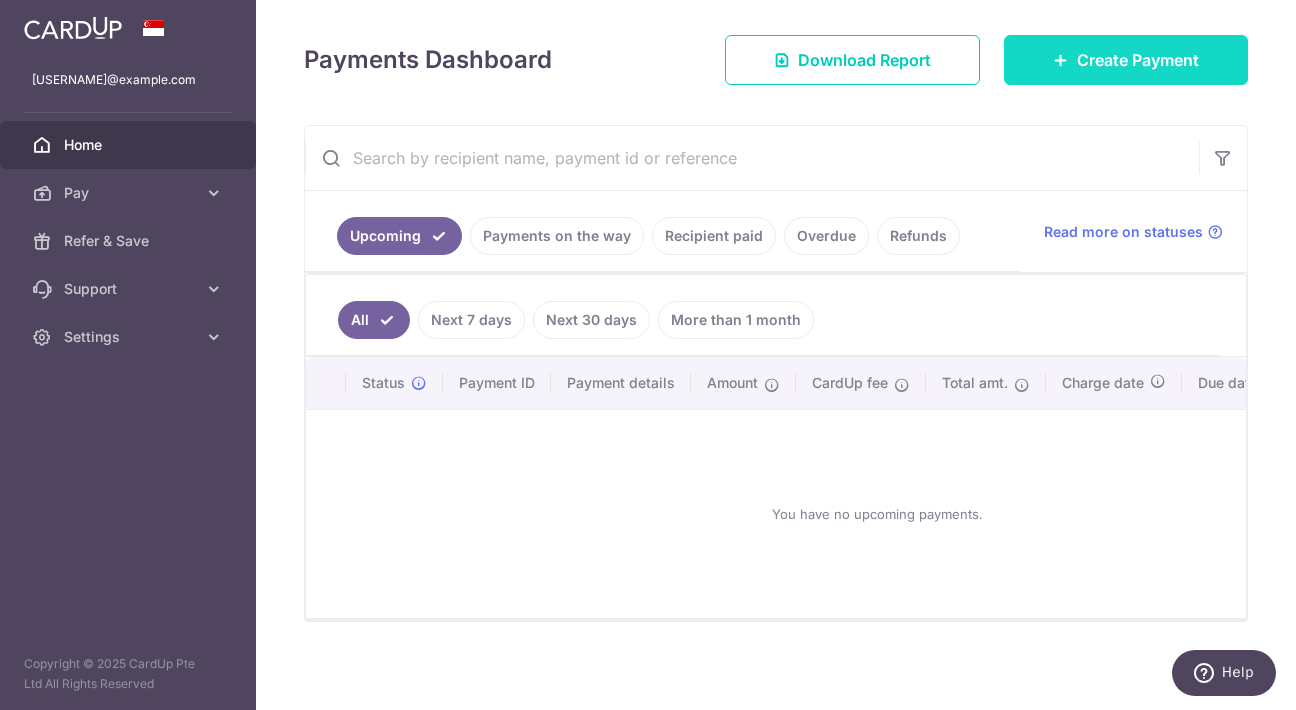 click on "Create Payment" at bounding box center (1138, 60) 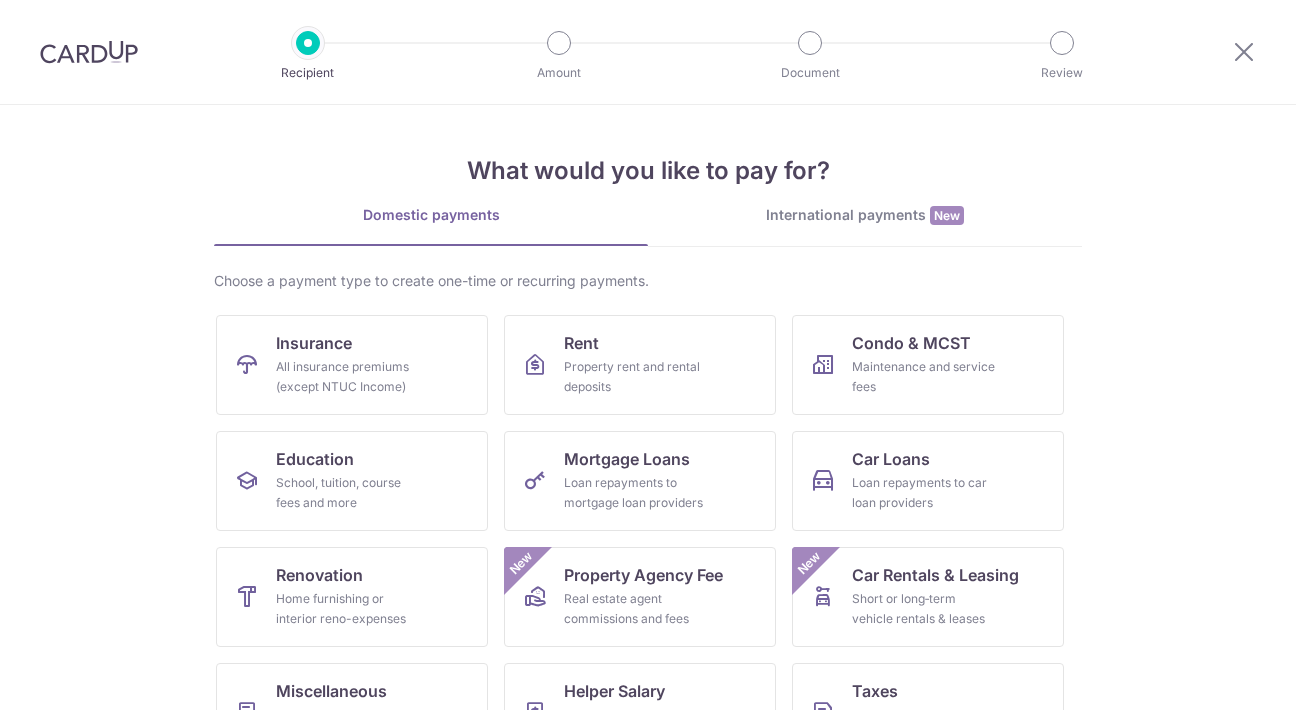 scroll, scrollTop: 0, scrollLeft: 0, axis: both 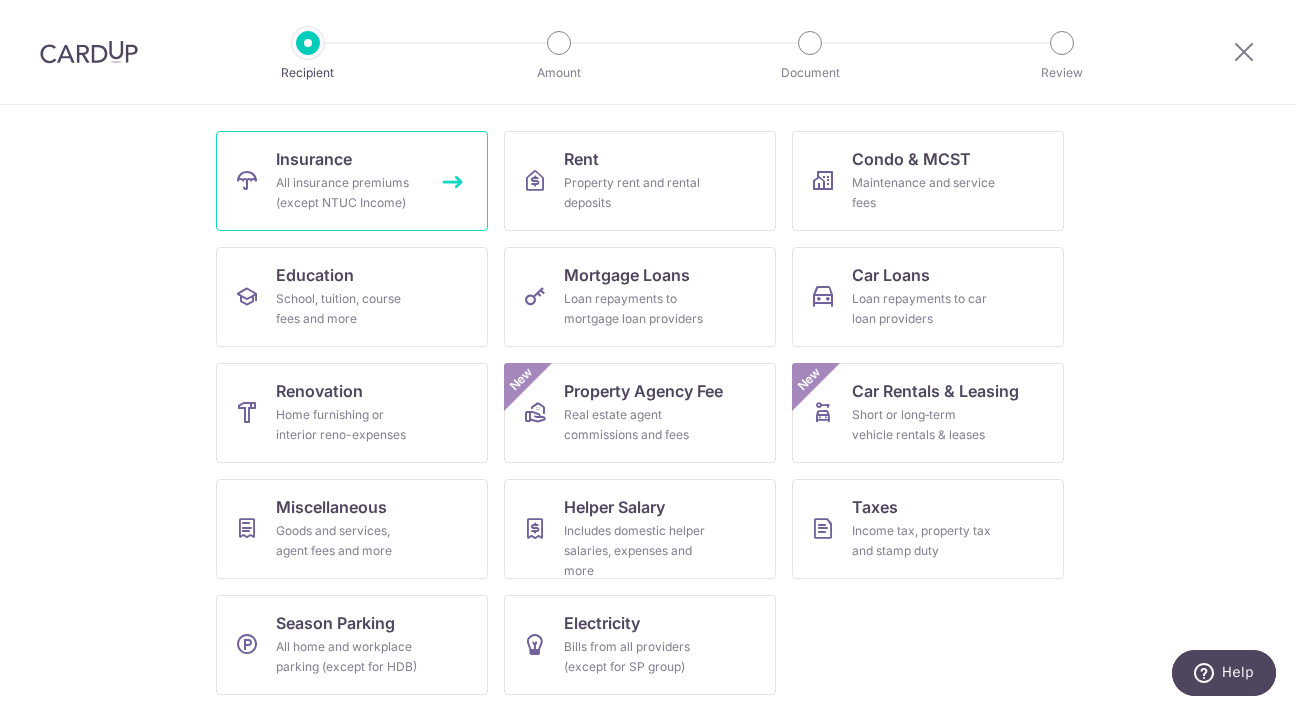 click on "Insurance All insurance premiums (except NTUC Income)" at bounding box center [352, 181] 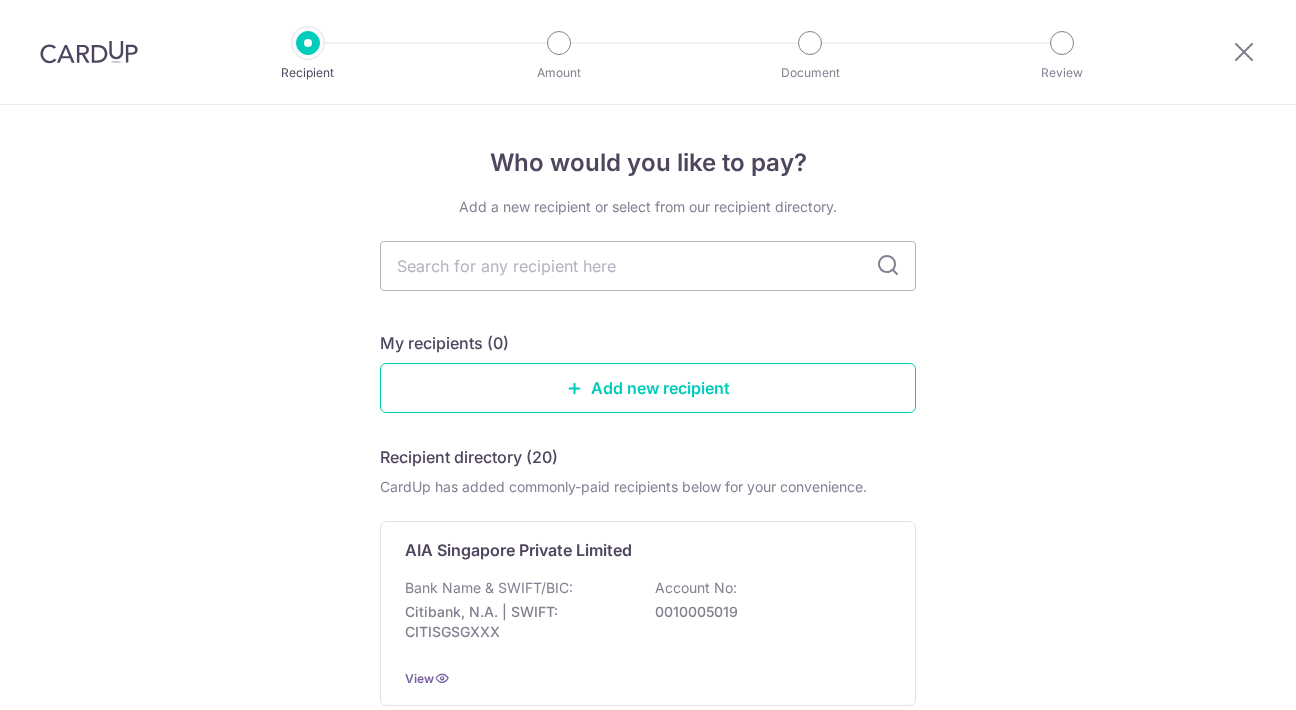 scroll, scrollTop: 0, scrollLeft: 0, axis: both 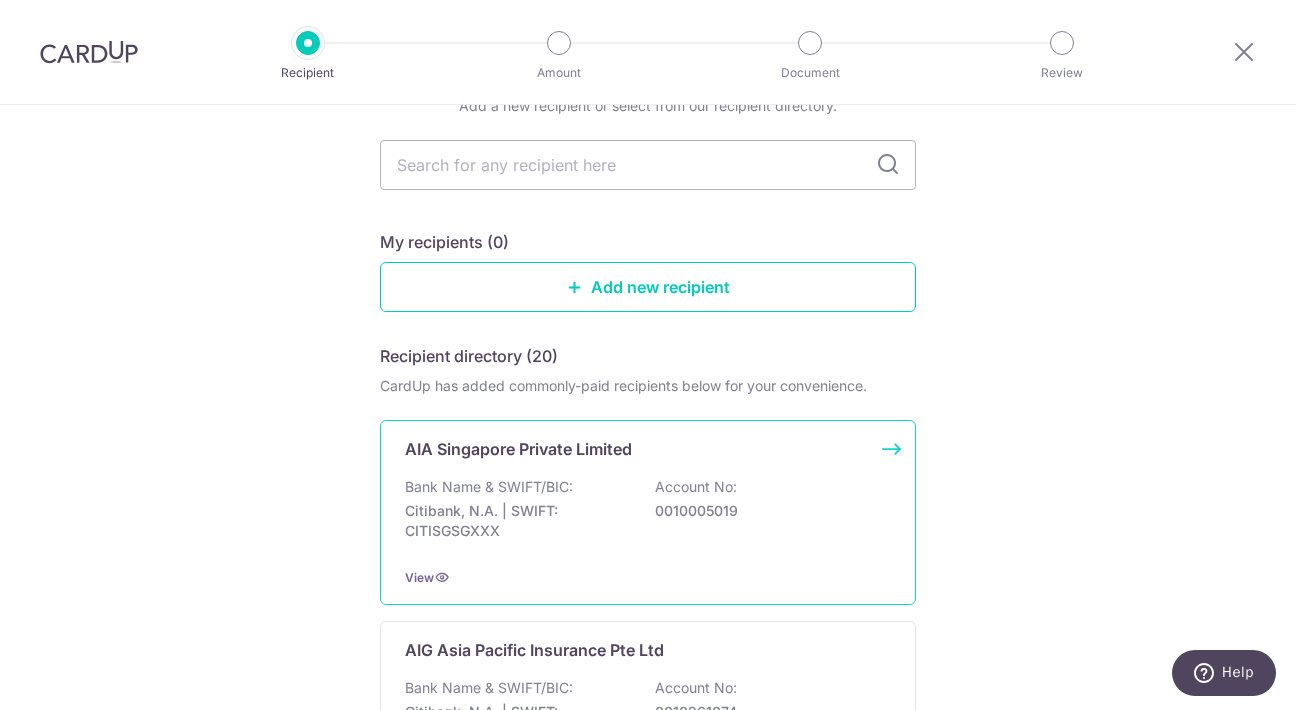 click on "Bank Name & SWIFT/BIC:
Citibank, N.A. | SWIFT: CITISGSGXXX
Account No:
0010005019" at bounding box center [648, 514] 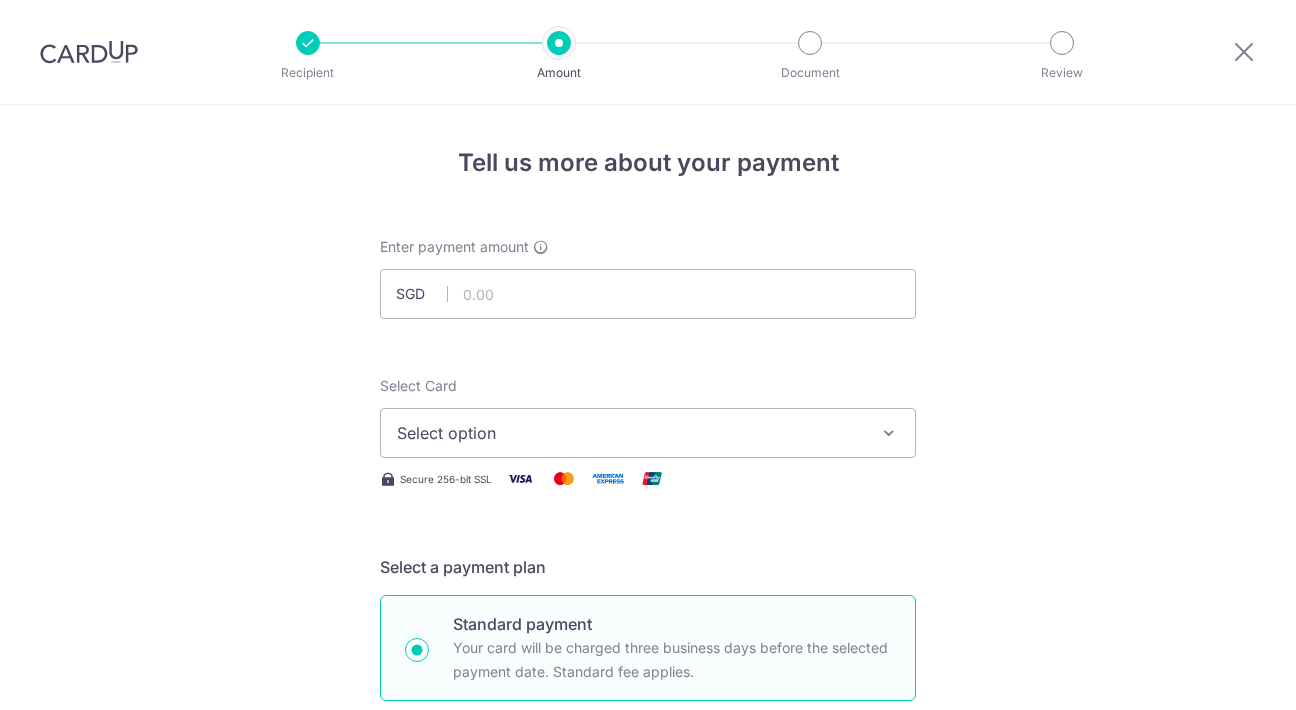 scroll, scrollTop: 0, scrollLeft: 0, axis: both 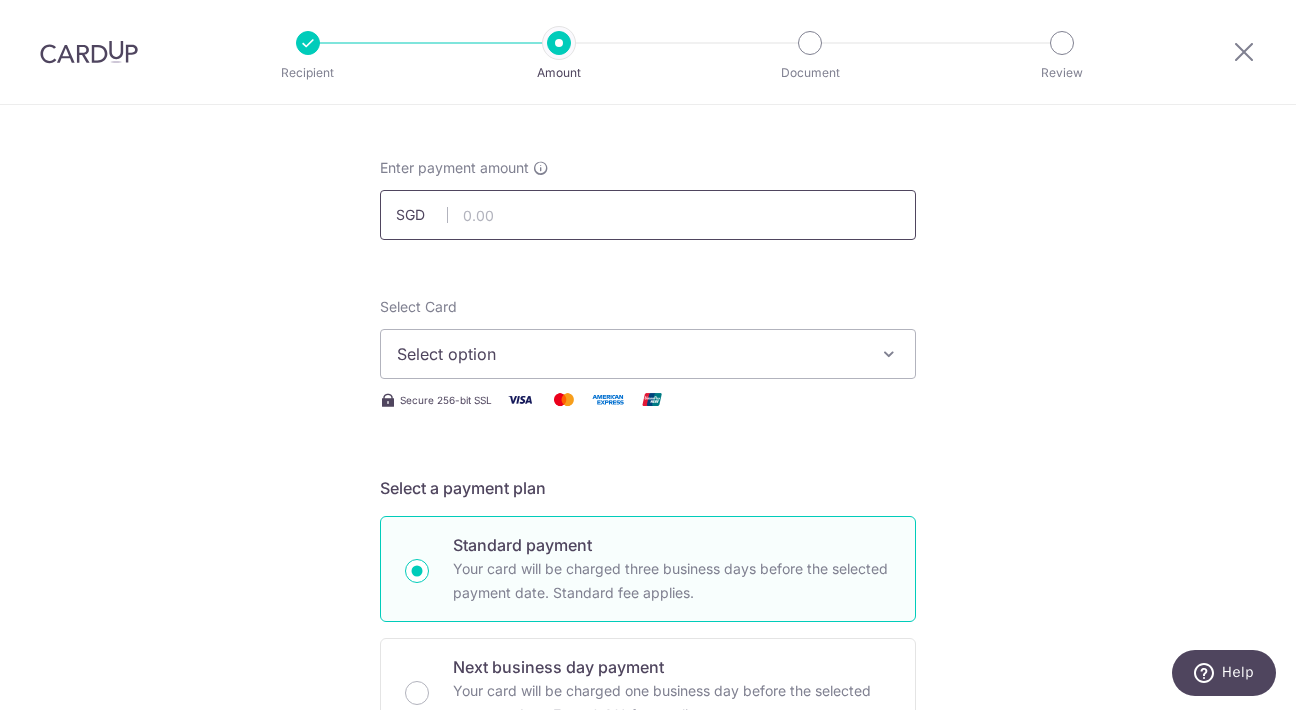 click at bounding box center [648, 215] 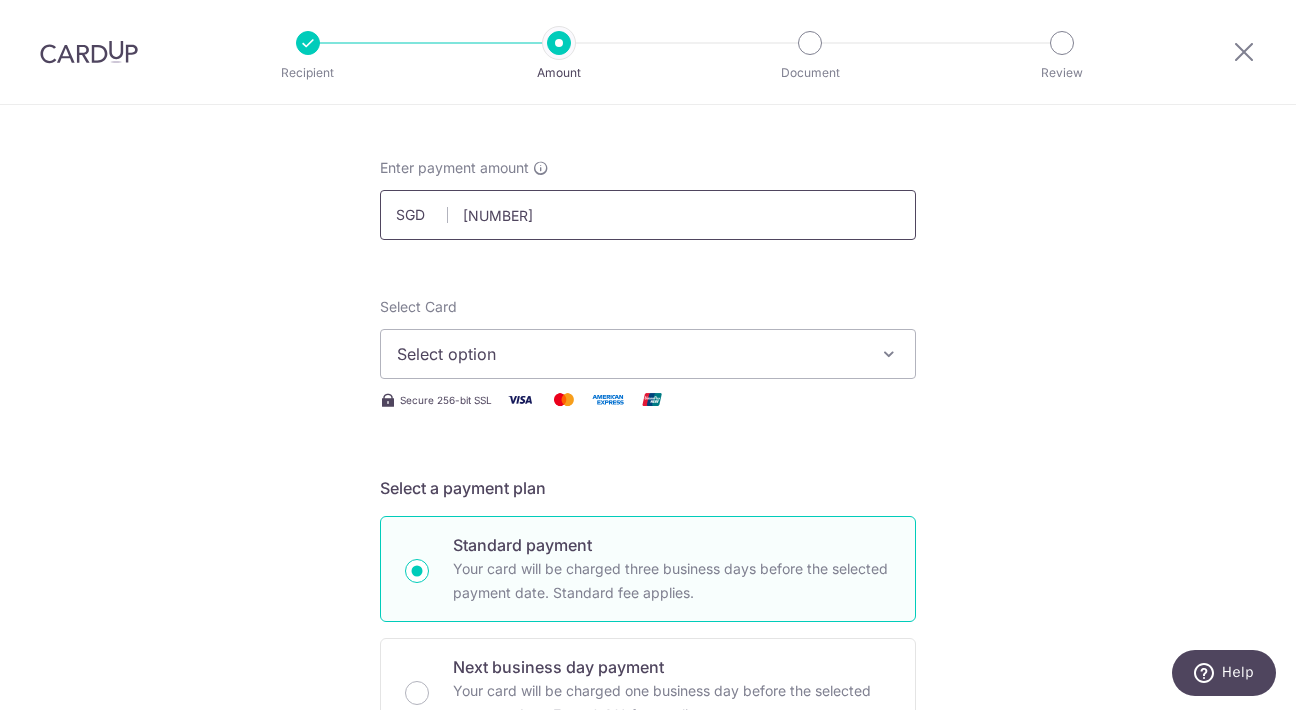 type on "6,110.25" 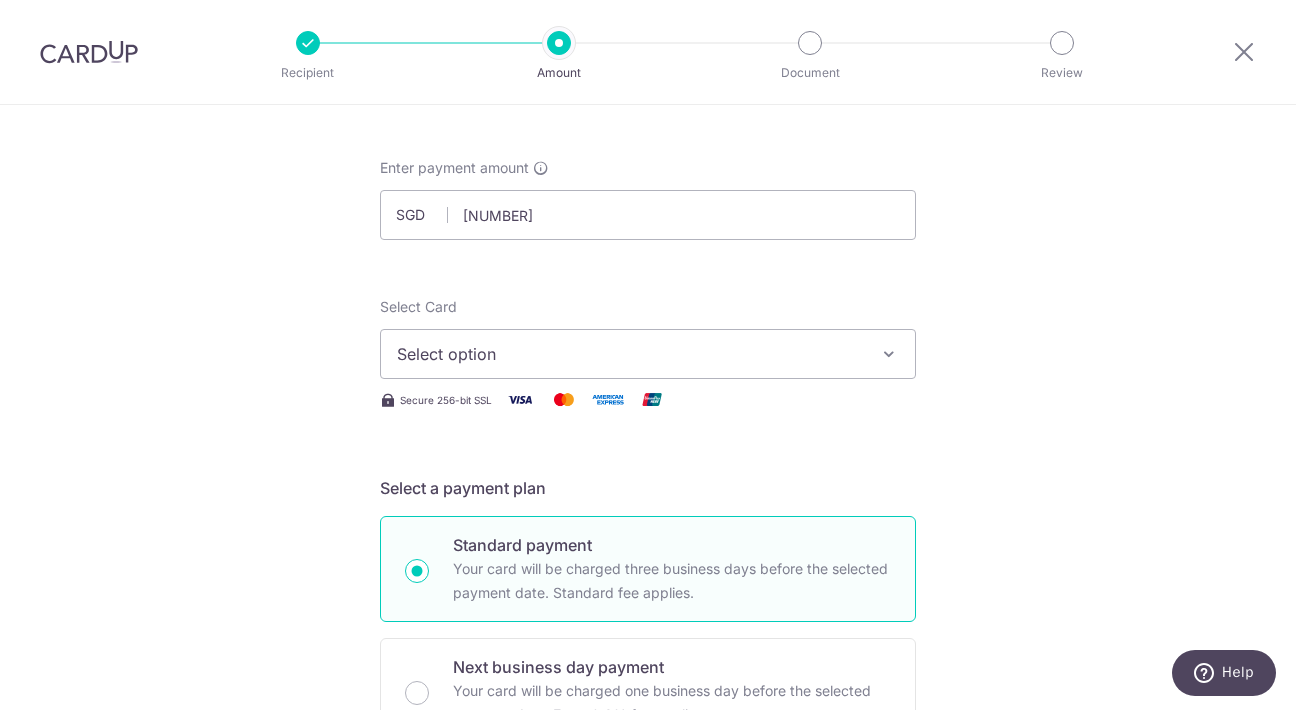 click on "Select option" at bounding box center (630, 354) 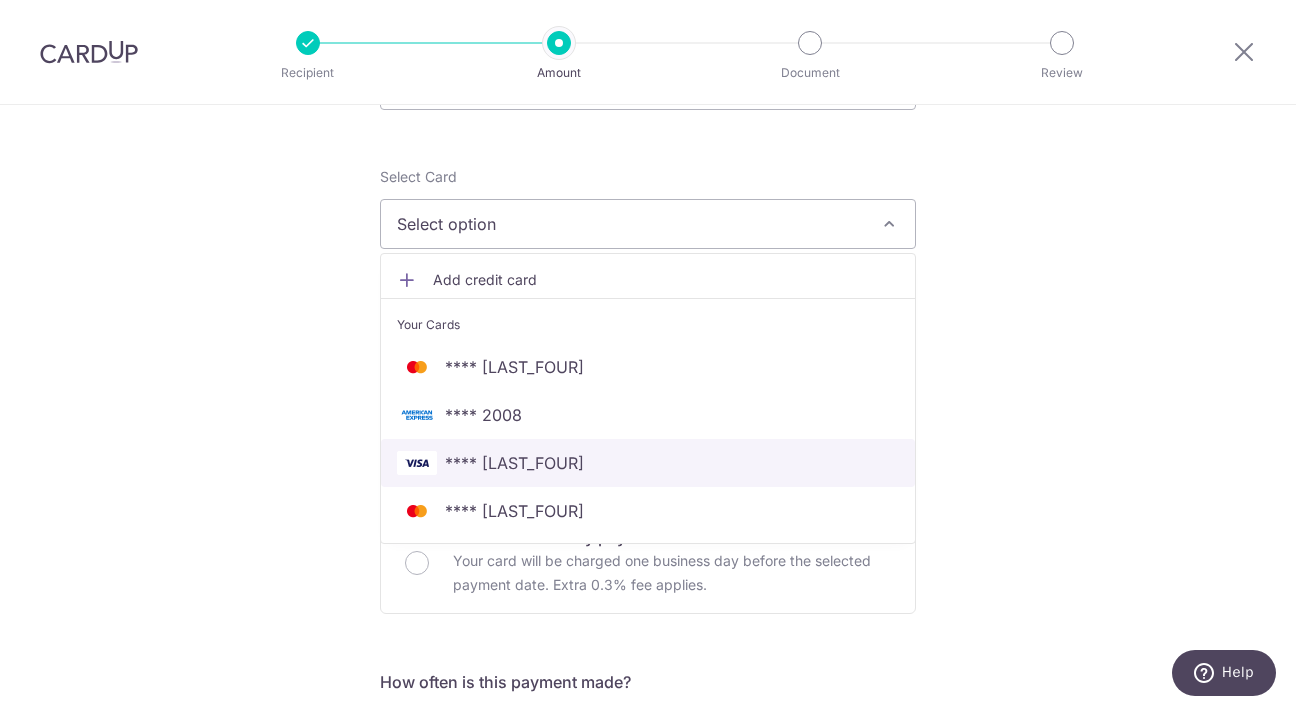 scroll, scrollTop: 210, scrollLeft: 0, axis: vertical 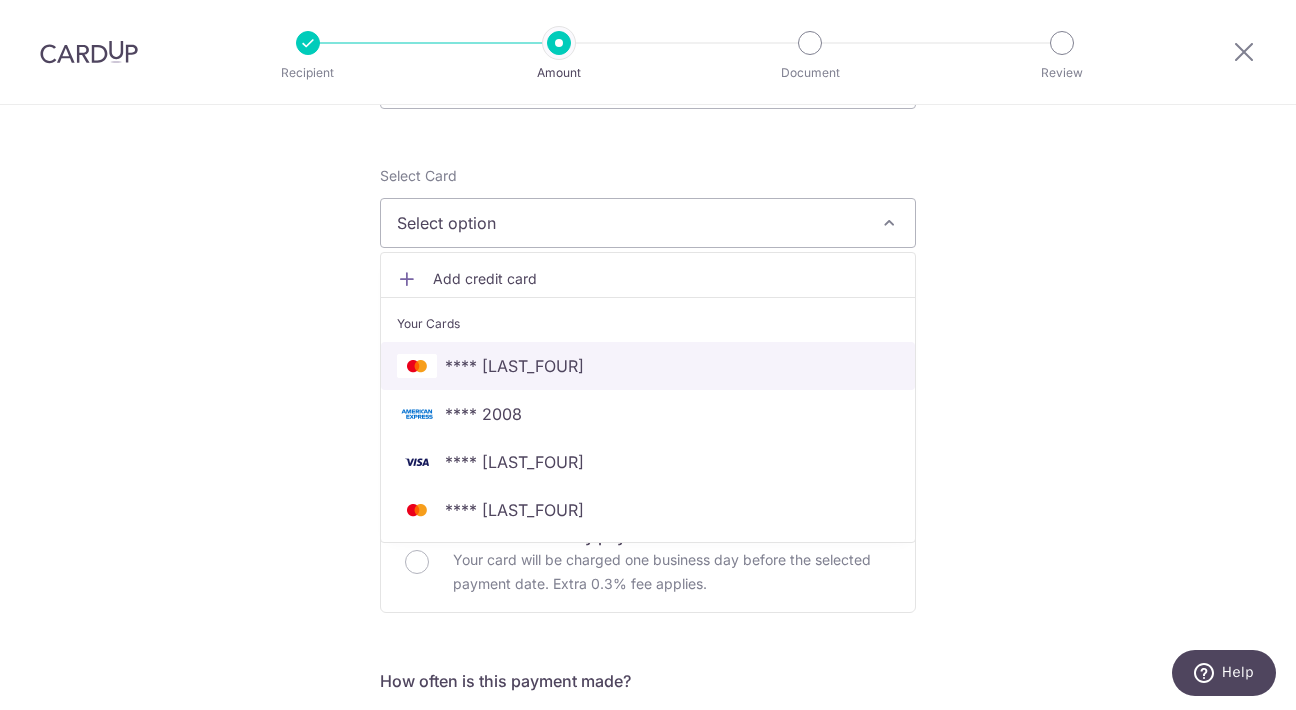 click on "**** 6586" at bounding box center [514, 366] 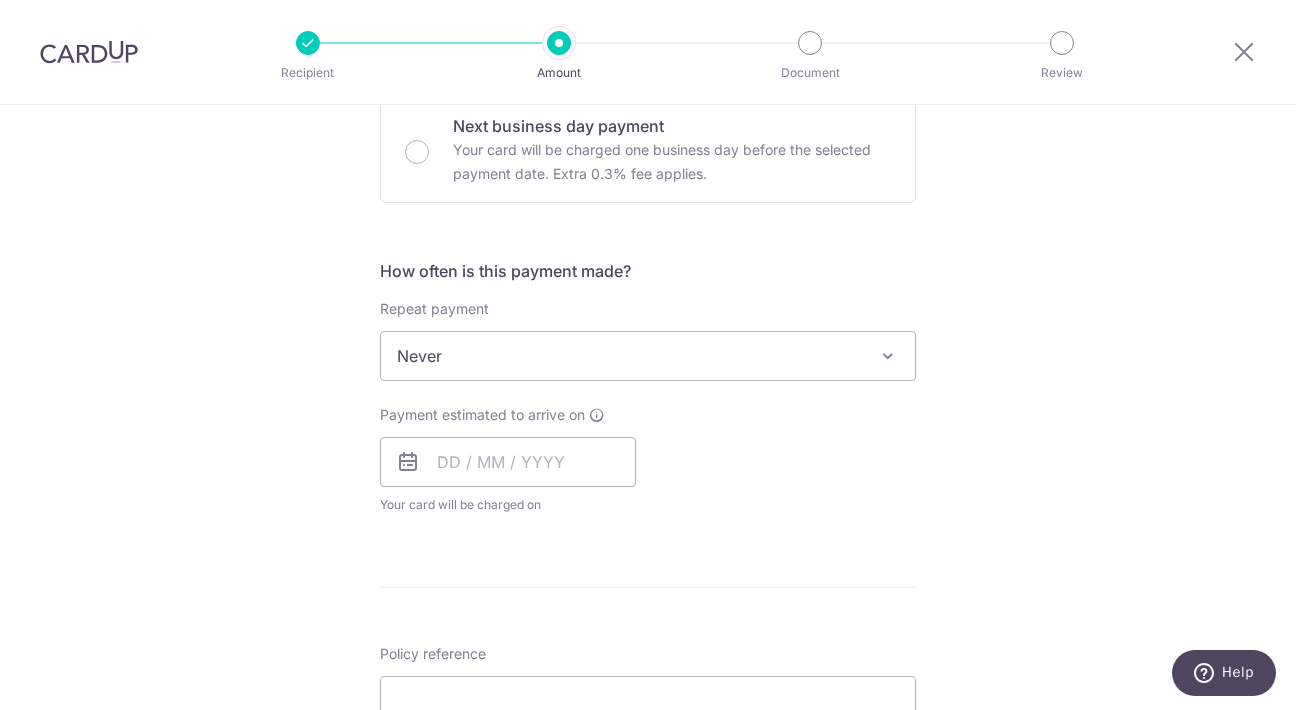 scroll, scrollTop: 698, scrollLeft: 0, axis: vertical 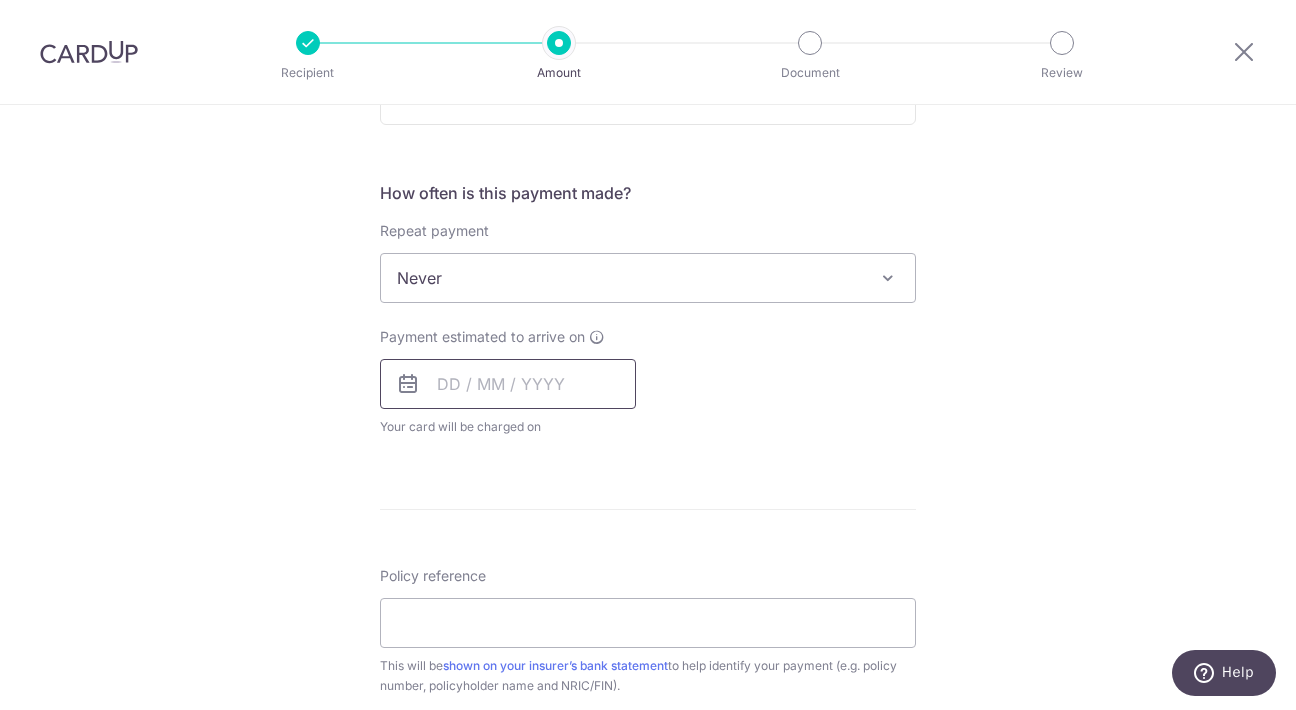 click at bounding box center (508, 384) 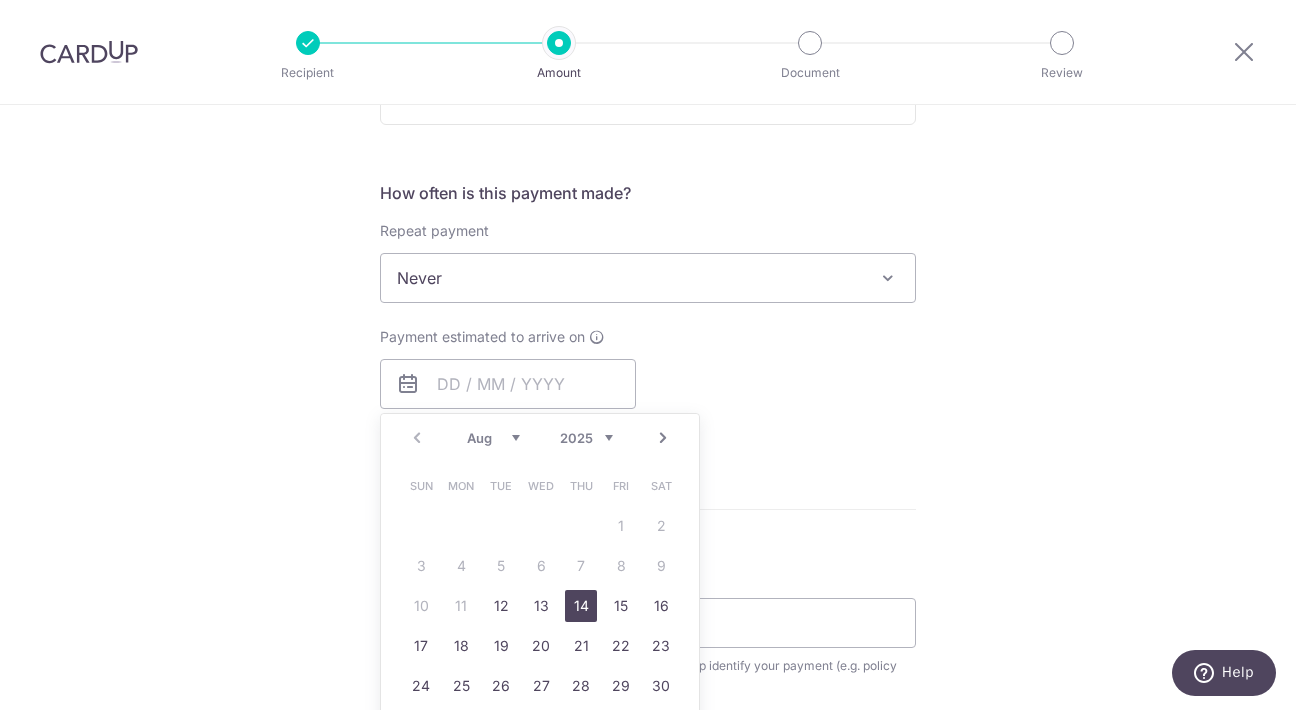 click on "14" at bounding box center [581, 606] 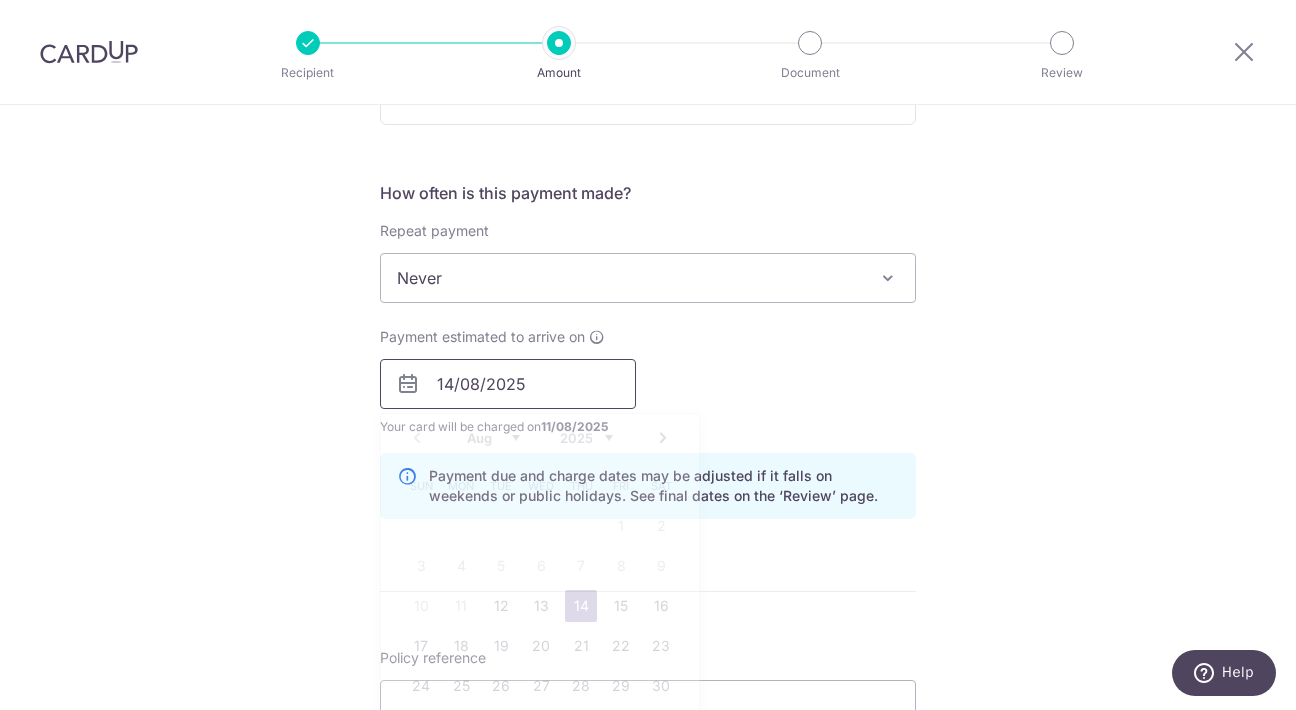click on "14/08/2025" at bounding box center [508, 384] 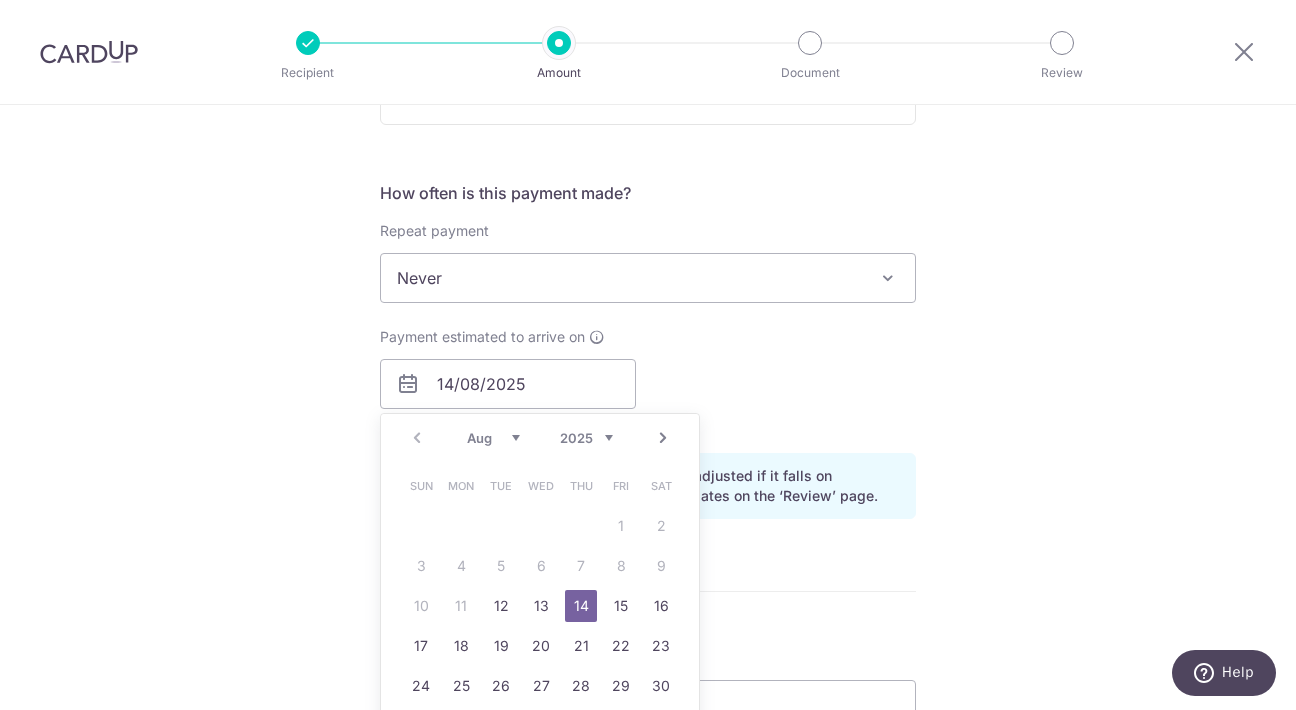 click on "Tell us more about your payment
Enter payment amount
SGD
6,110.25
6110.25
Select Card
**** 6586
Add credit card
Your Cards
**** 6586
**** 2008
**** 6431
**** 8627
Secure 256-bit SSL
Text
New card details" at bounding box center [648, 352] 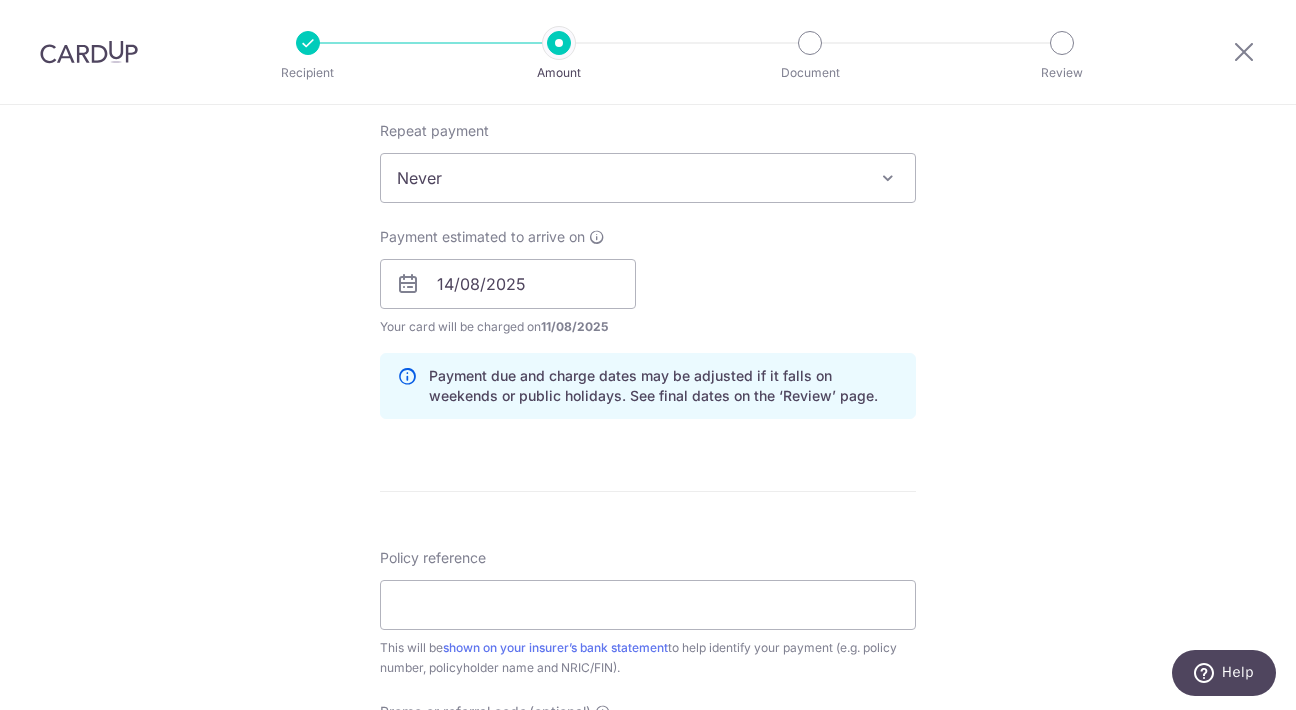 scroll, scrollTop: 1147, scrollLeft: 0, axis: vertical 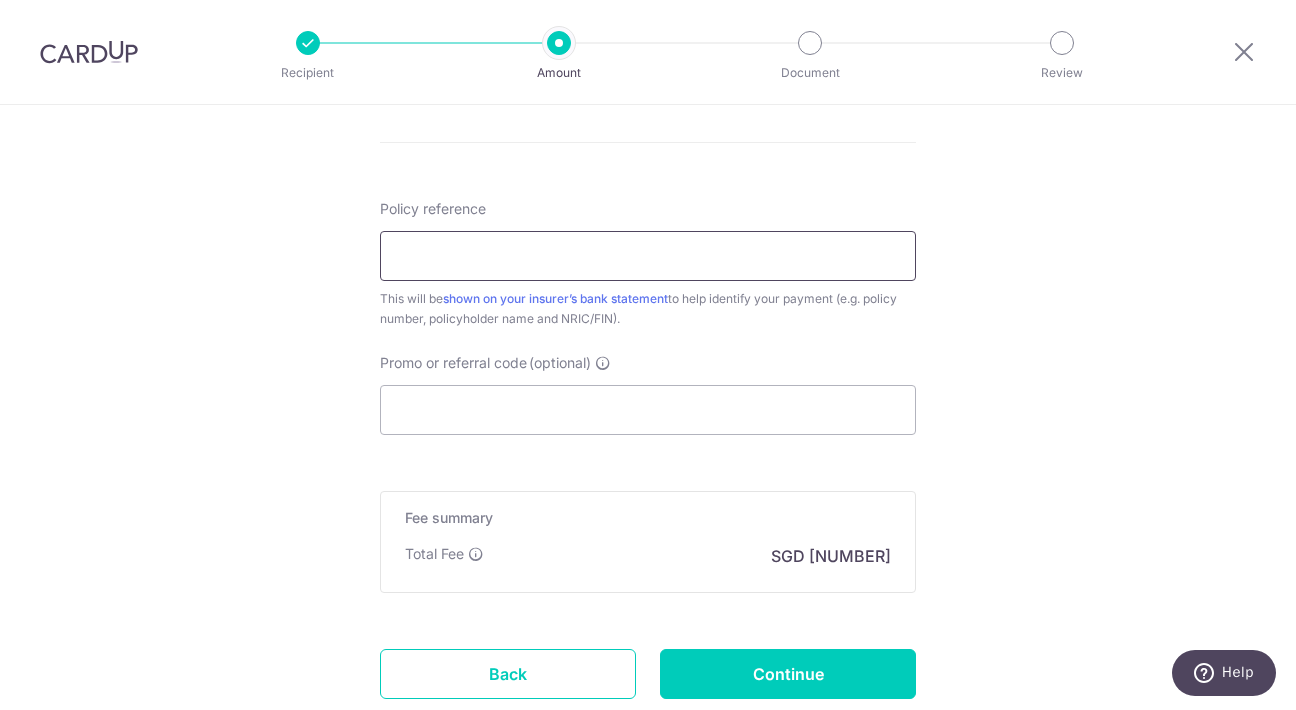 click on "Policy reference" at bounding box center (648, 256) 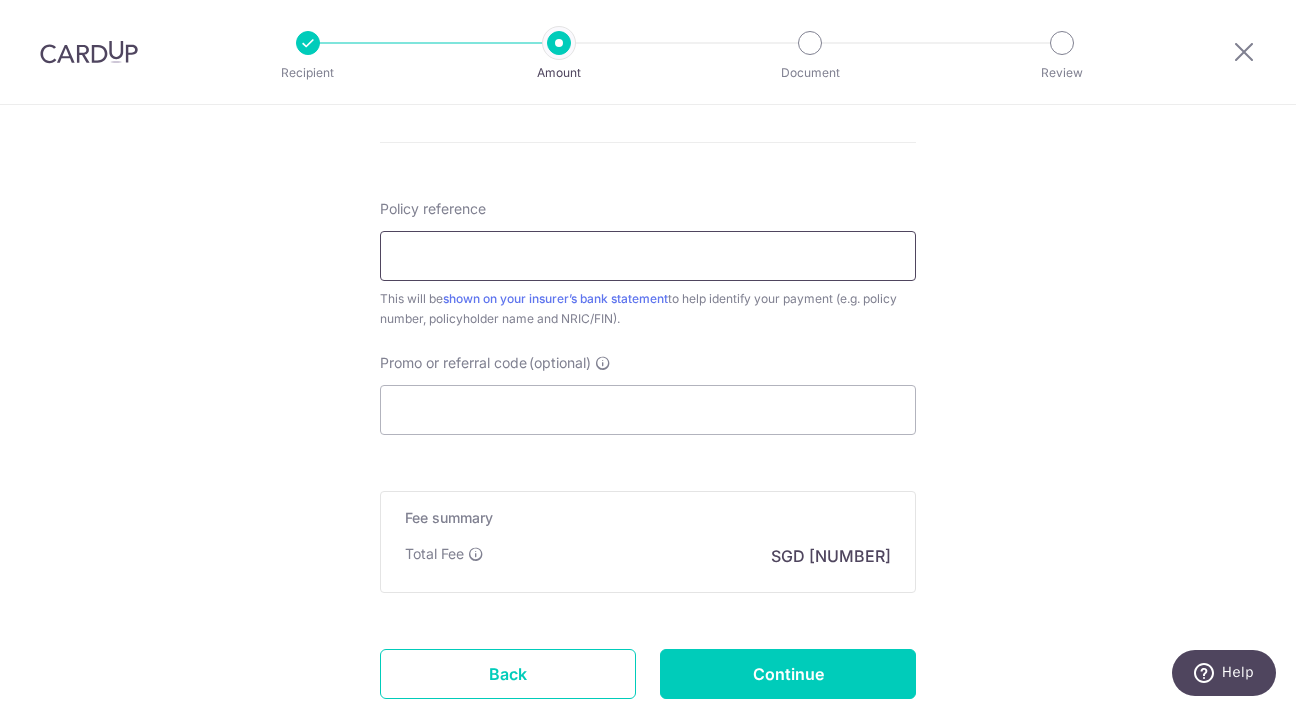paste on "L541808622" 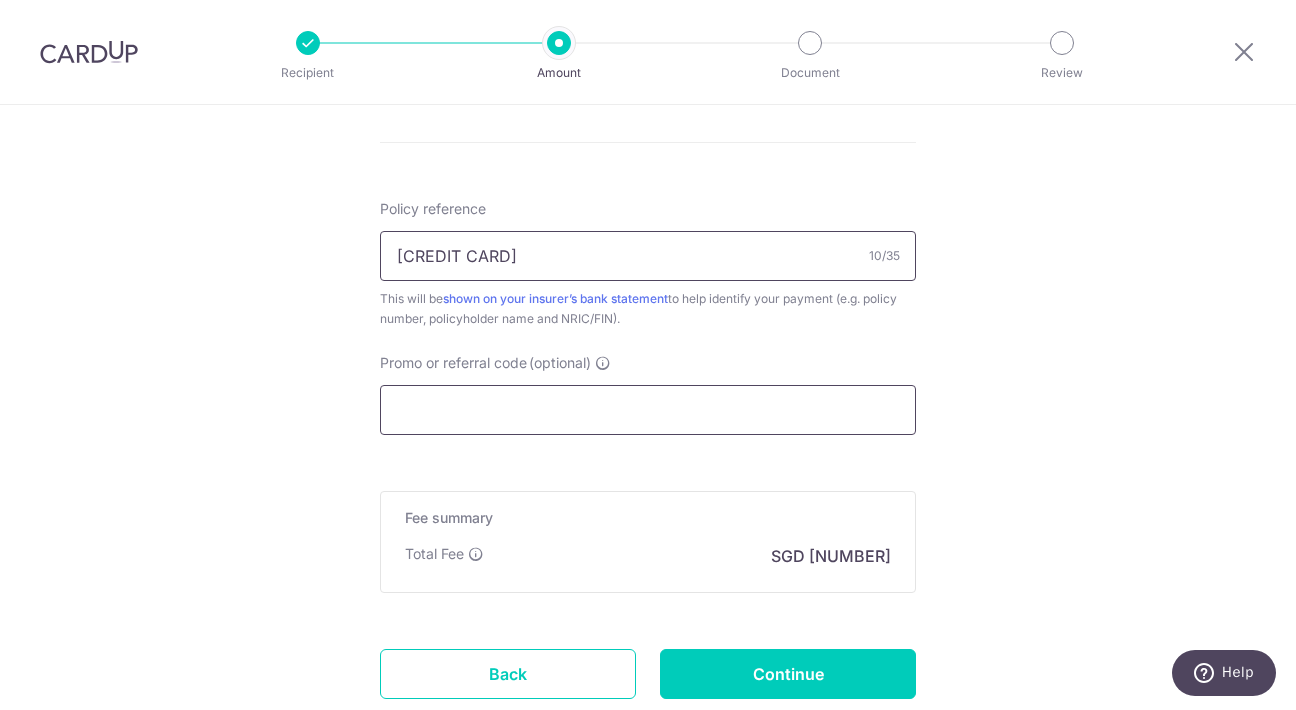 type on "L541808622" 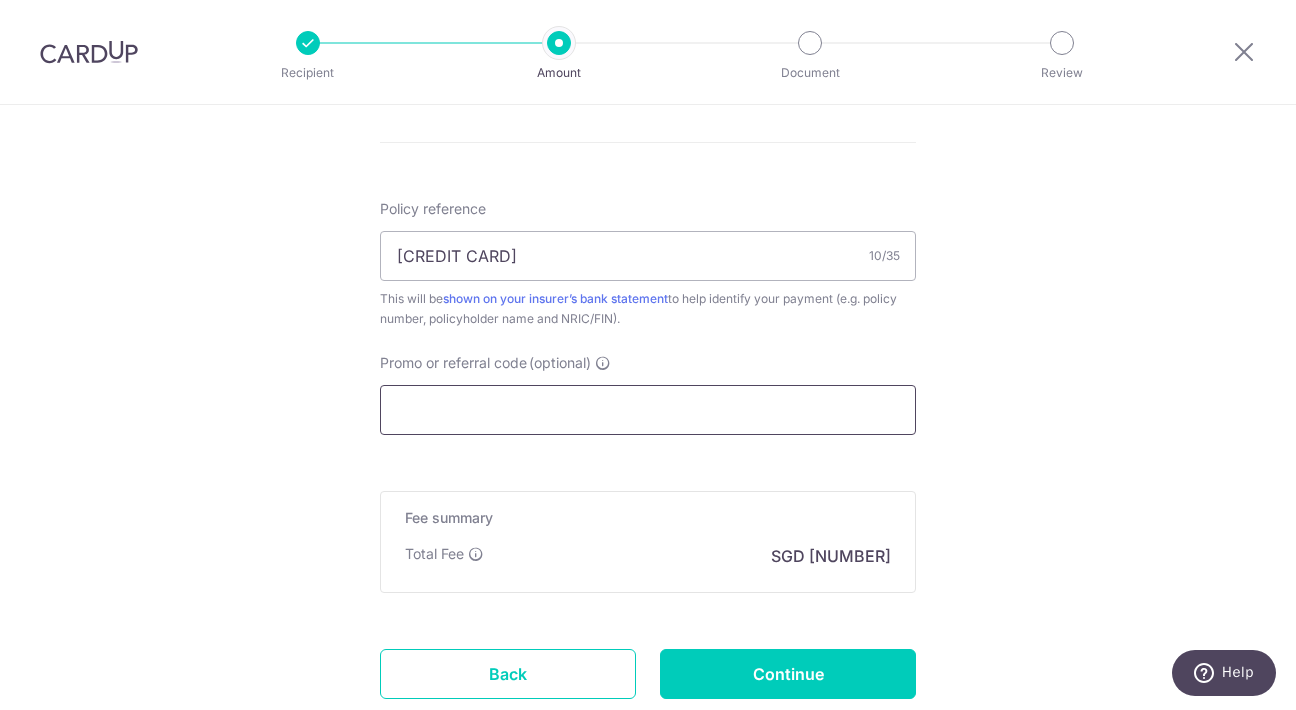 click on "Promo or referral code
(optional)" at bounding box center (648, 410) 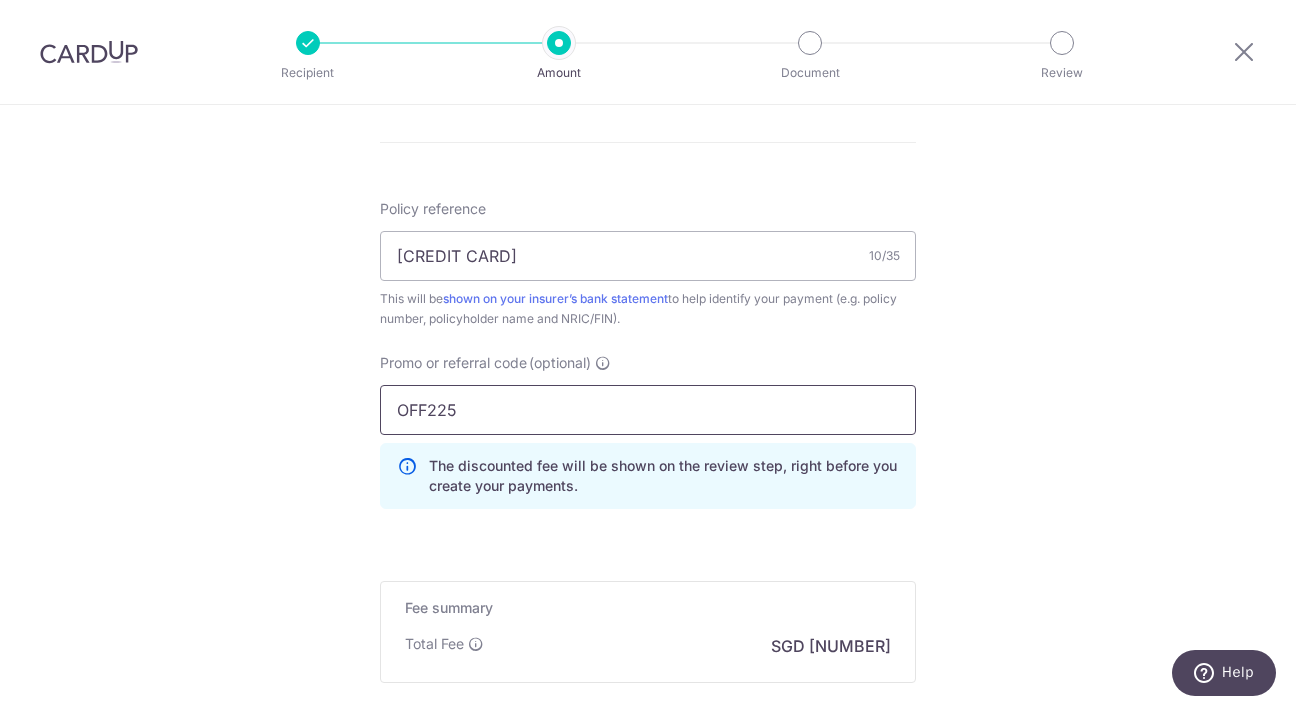 type on "OFF225" 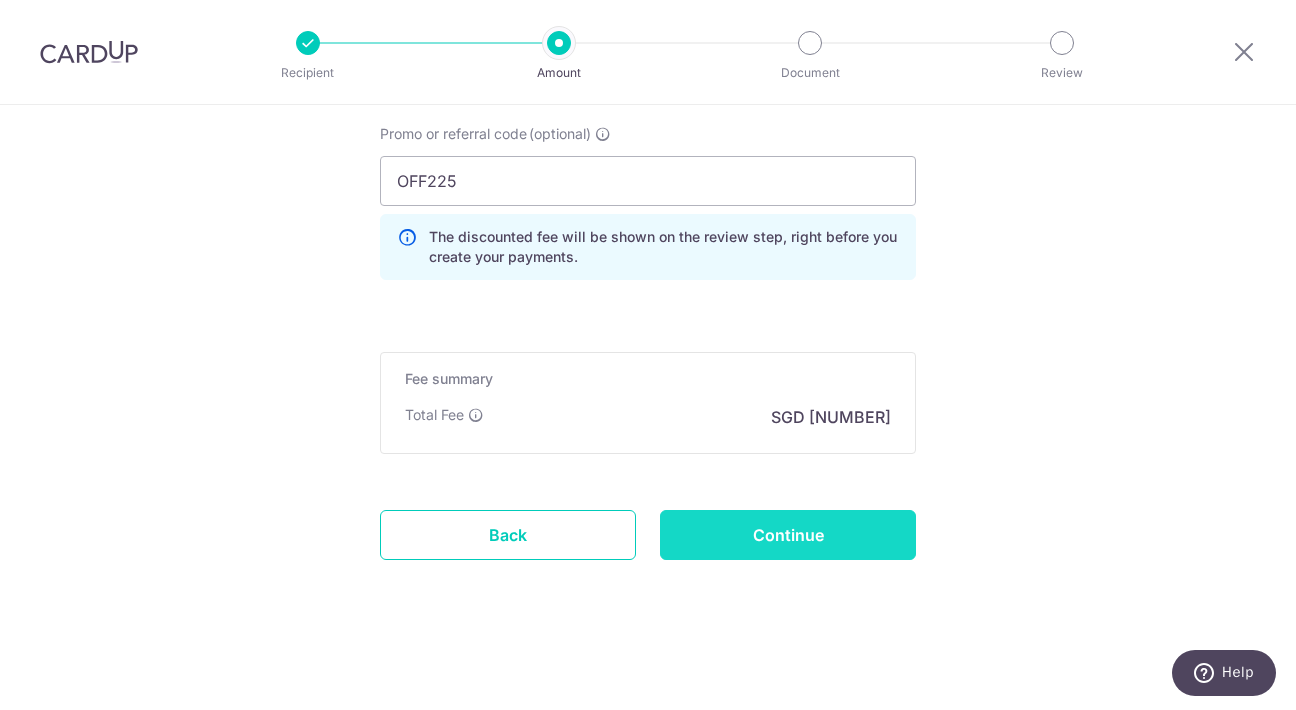click on "Continue" at bounding box center [788, 535] 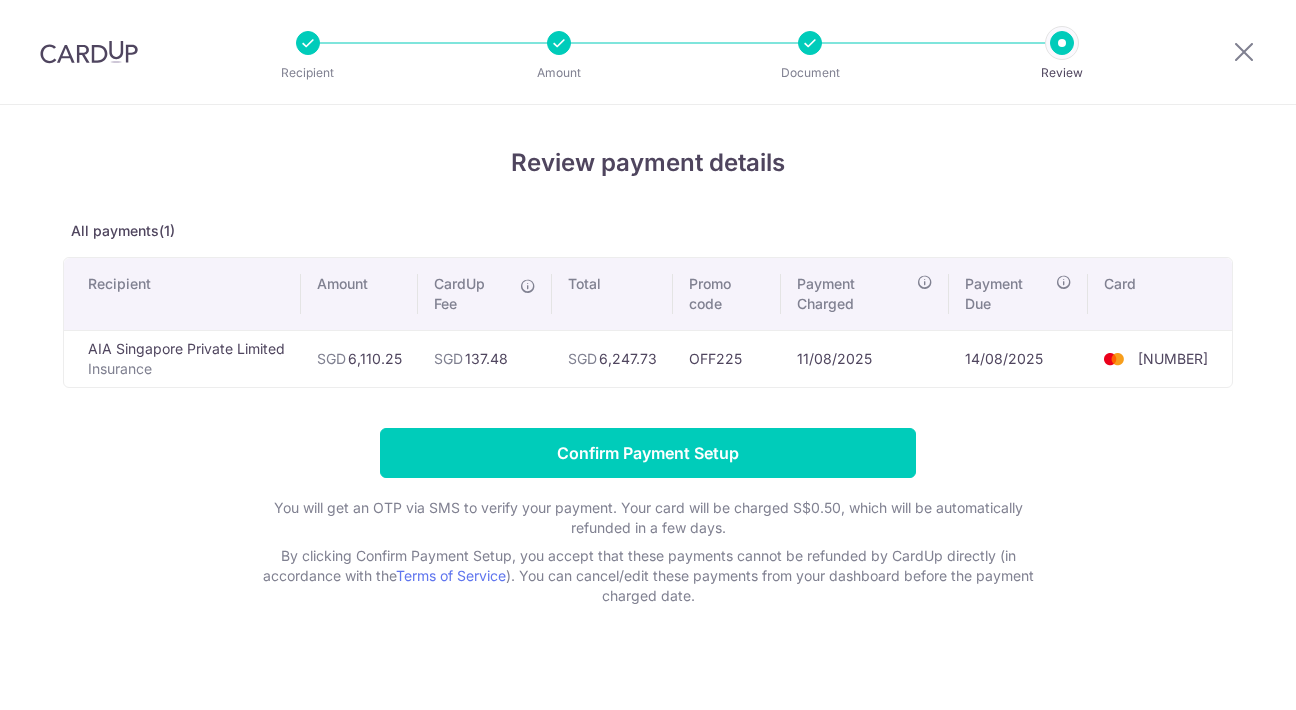 scroll, scrollTop: 0, scrollLeft: 0, axis: both 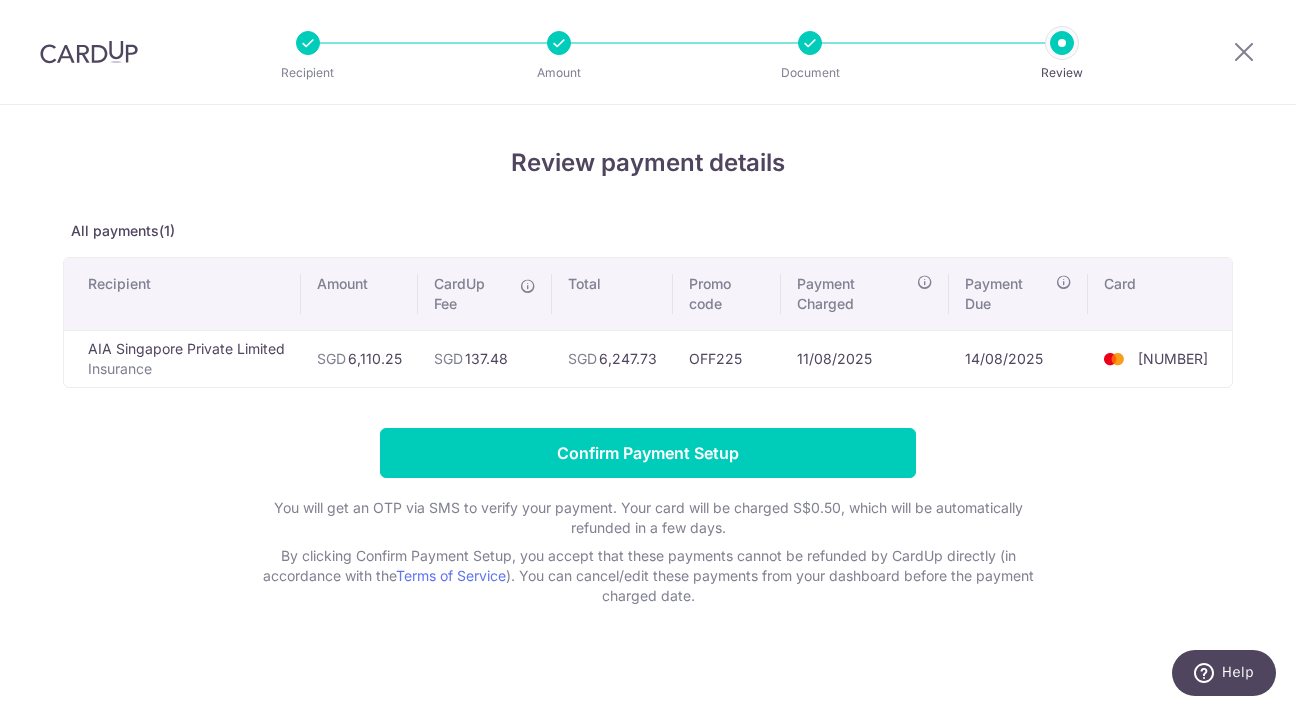 click at bounding box center [559, 43] 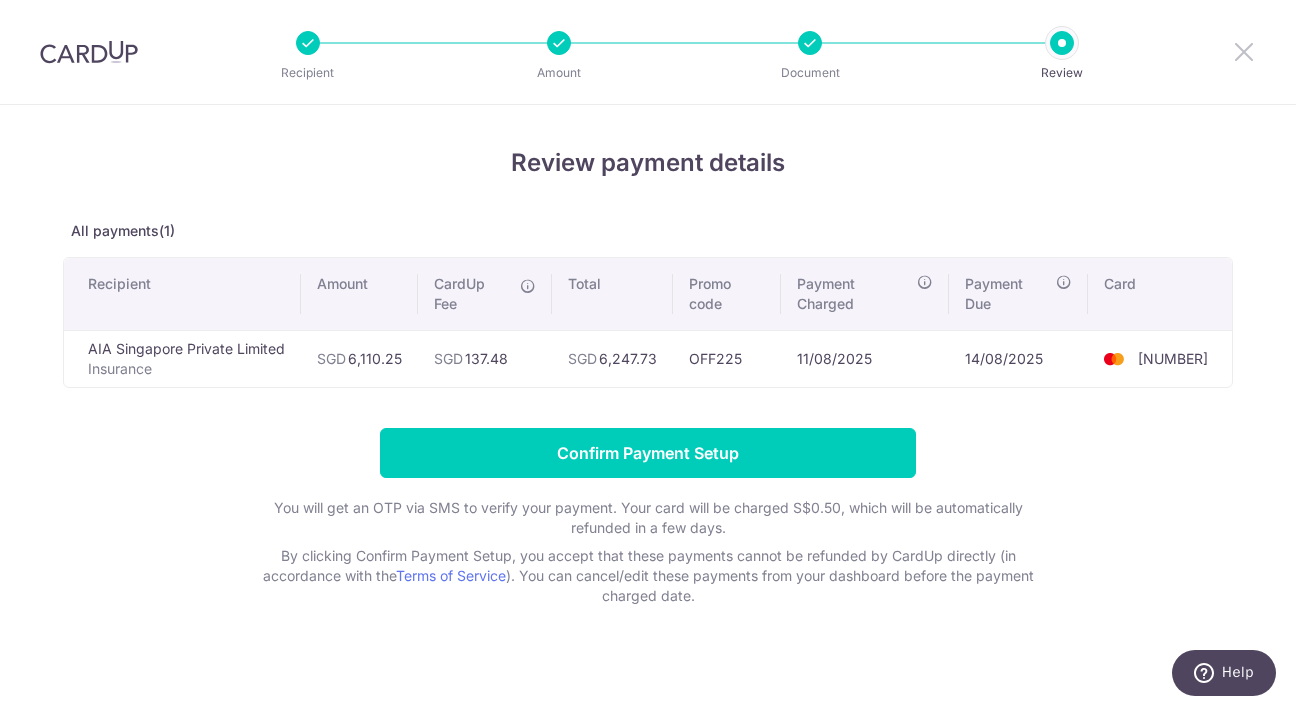 click at bounding box center [1244, 51] 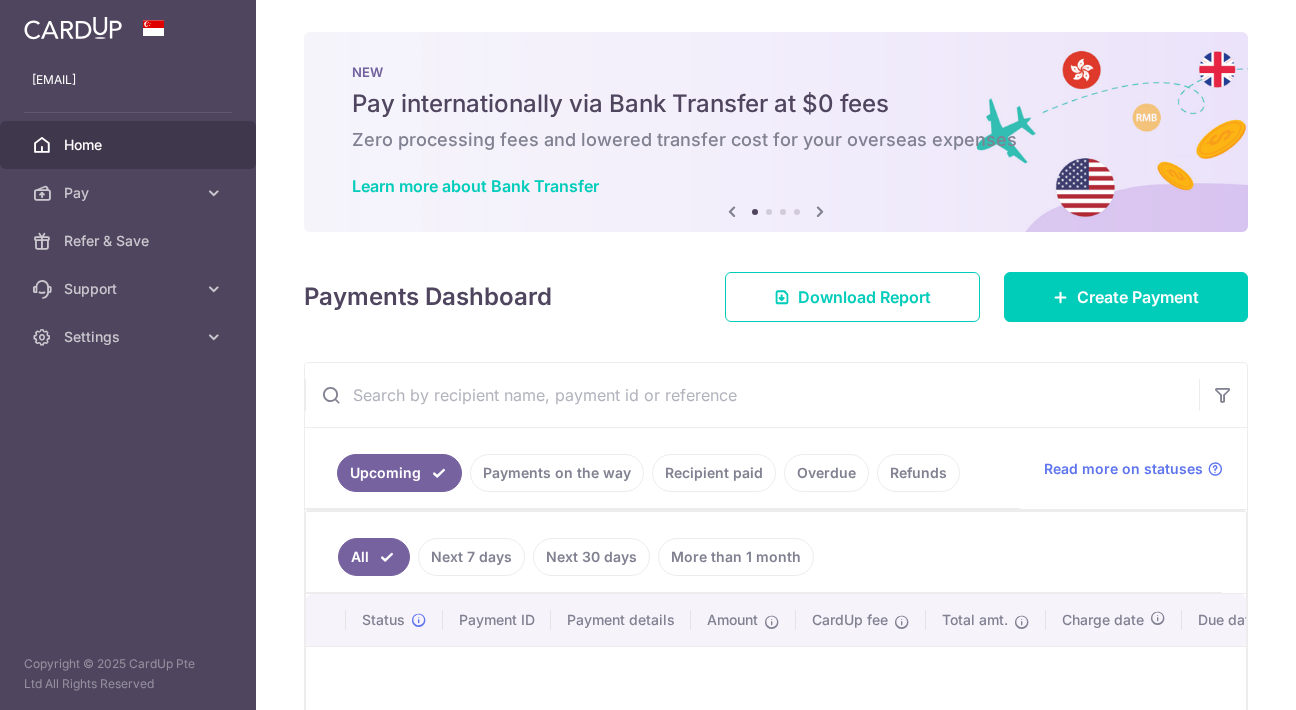 scroll, scrollTop: 0, scrollLeft: 0, axis: both 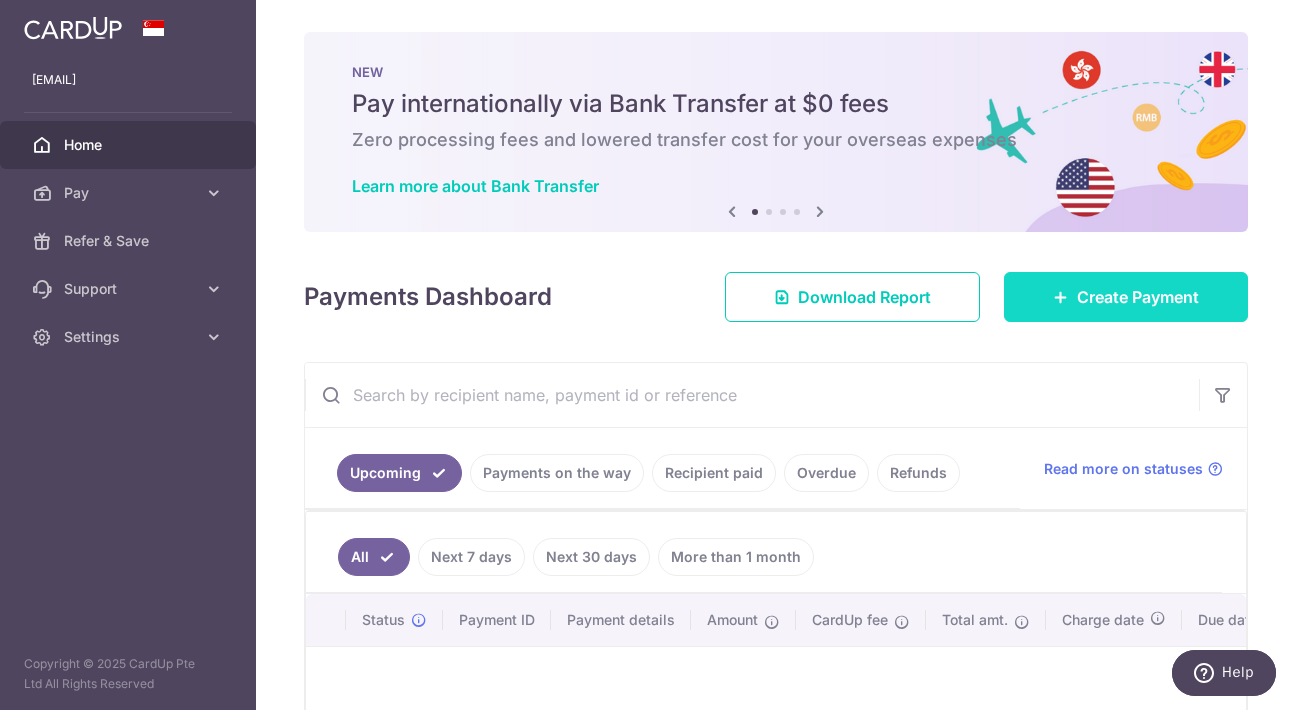 click on "Create Payment" at bounding box center (1138, 297) 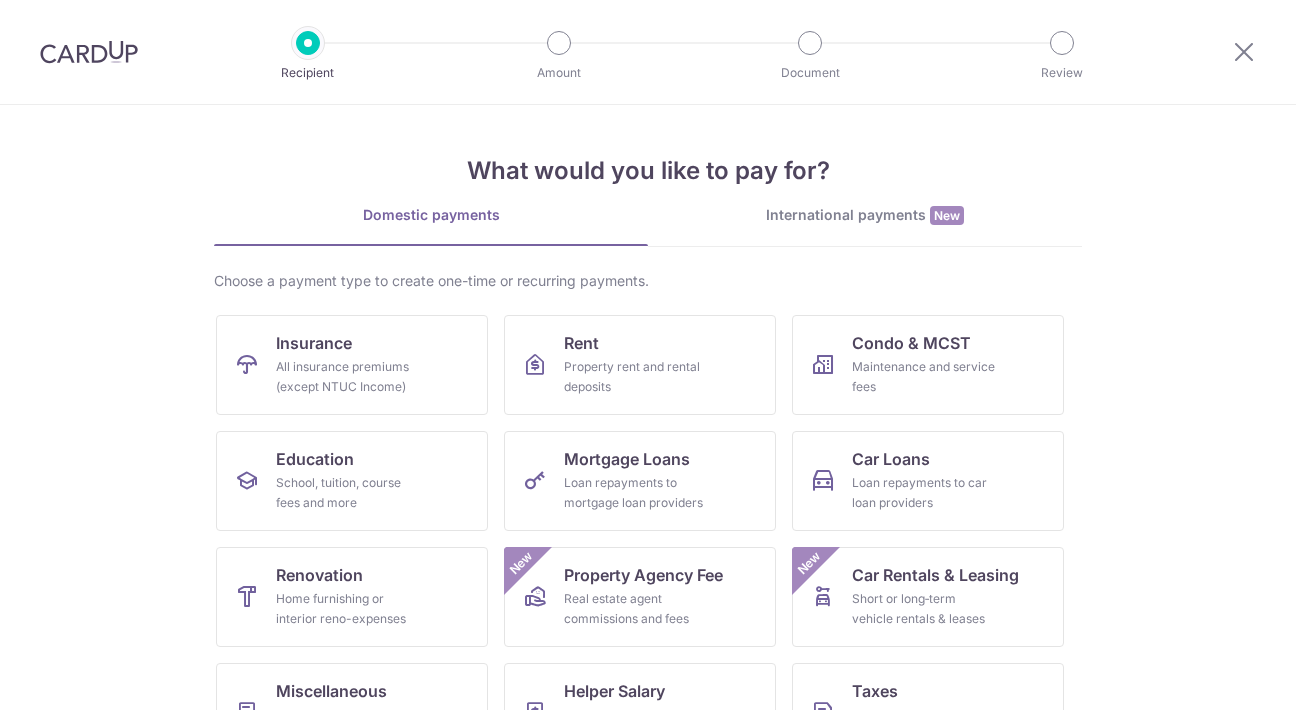 scroll, scrollTop: 0, scrollLeft: 0, axis: both 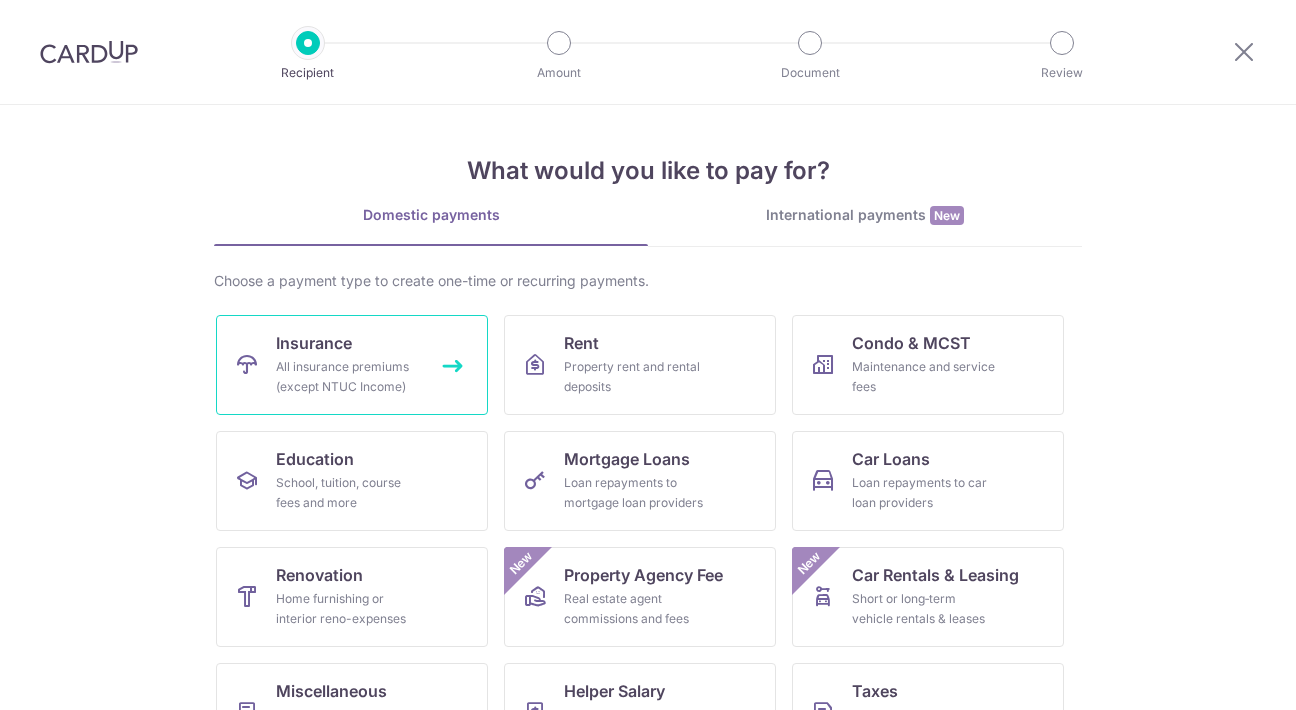 click on "Insurance All insurance premiums (except NTUC Income)" at bounding box center (352, 365) 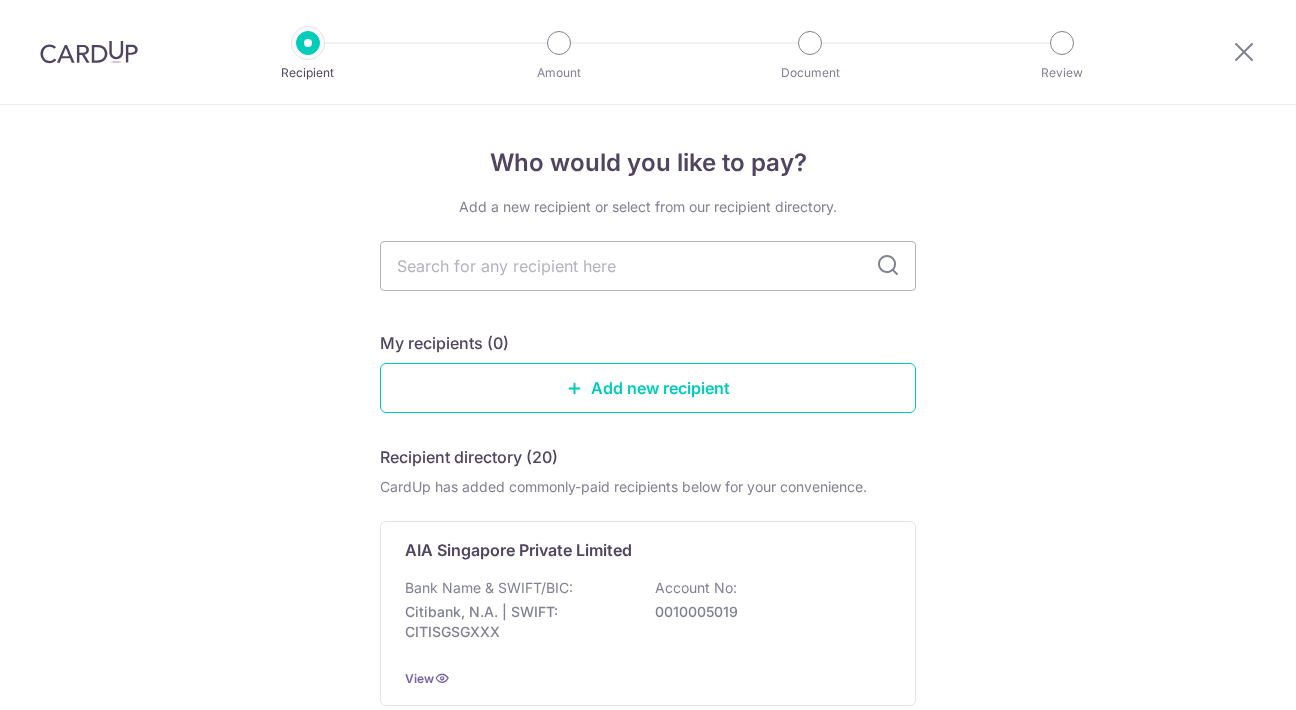 scroll, scrollTop: 0, scrollLeft: 0, axis: both 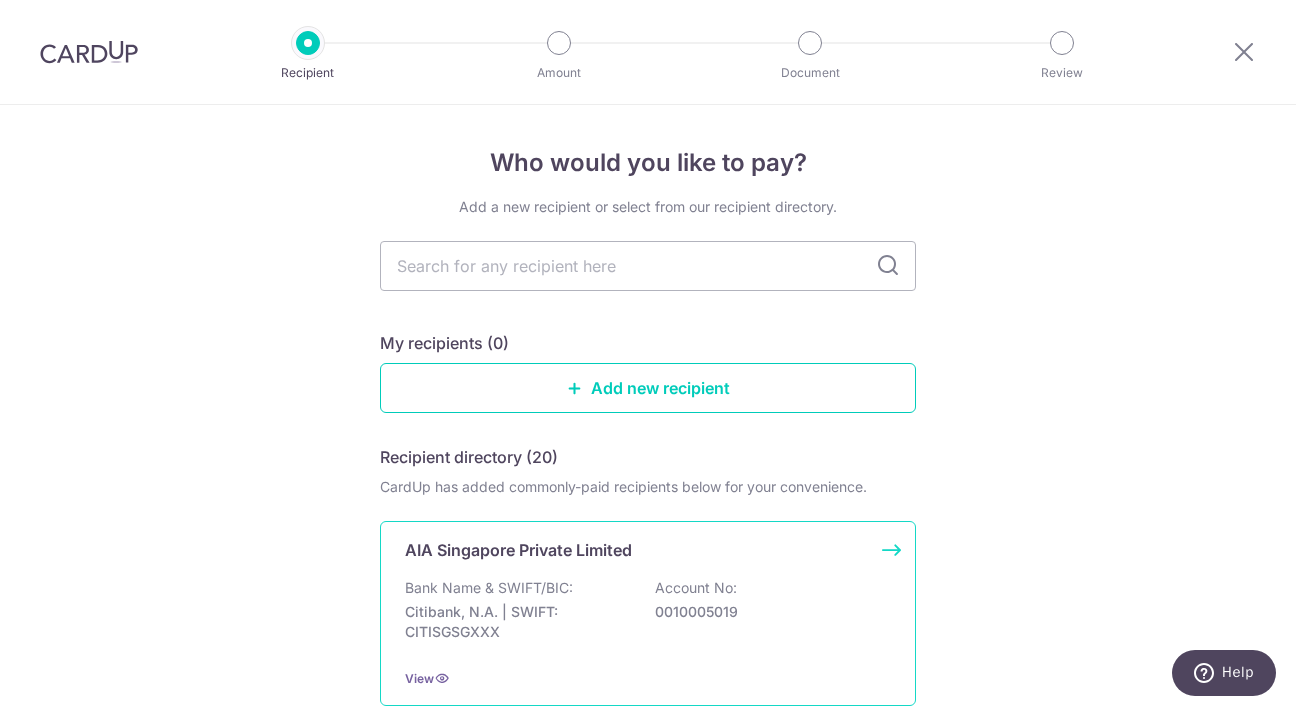 click on "Bank Name & SWIFT/BIC:" at bounding box center [489, 588] 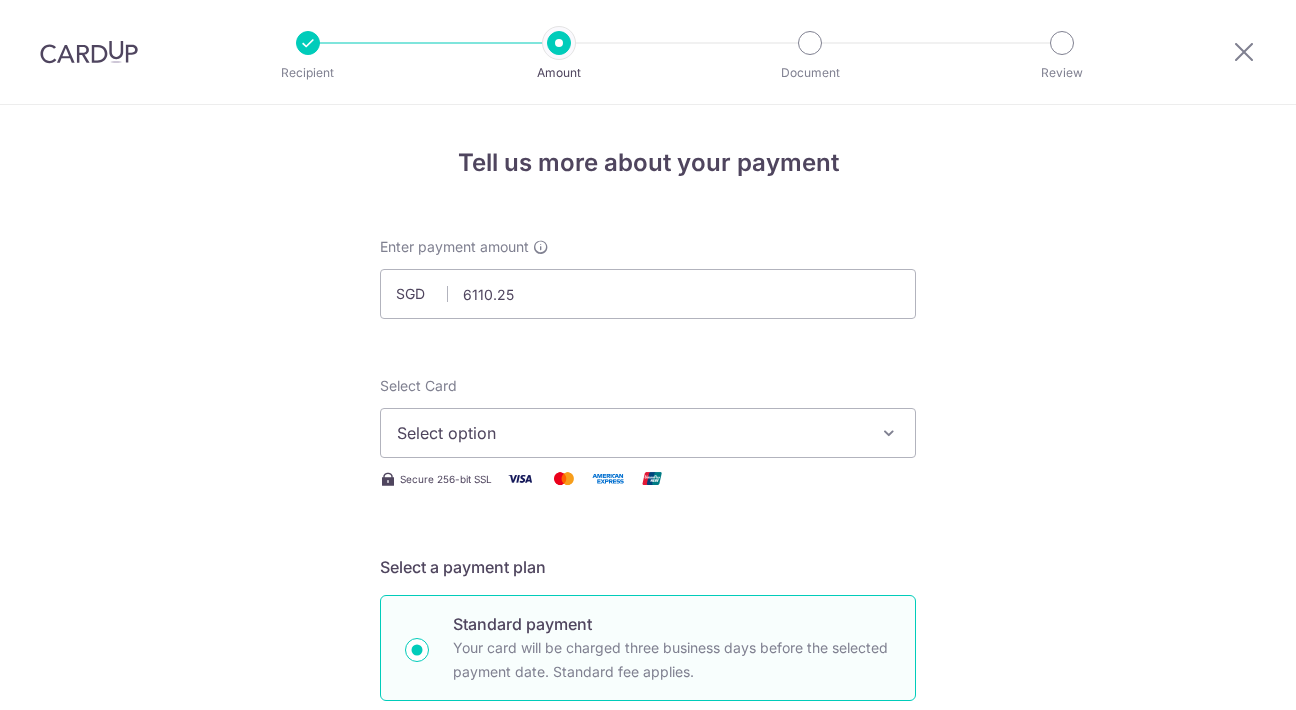 scroll, scrollTop: 0, scrollLeft: 0, axis: both 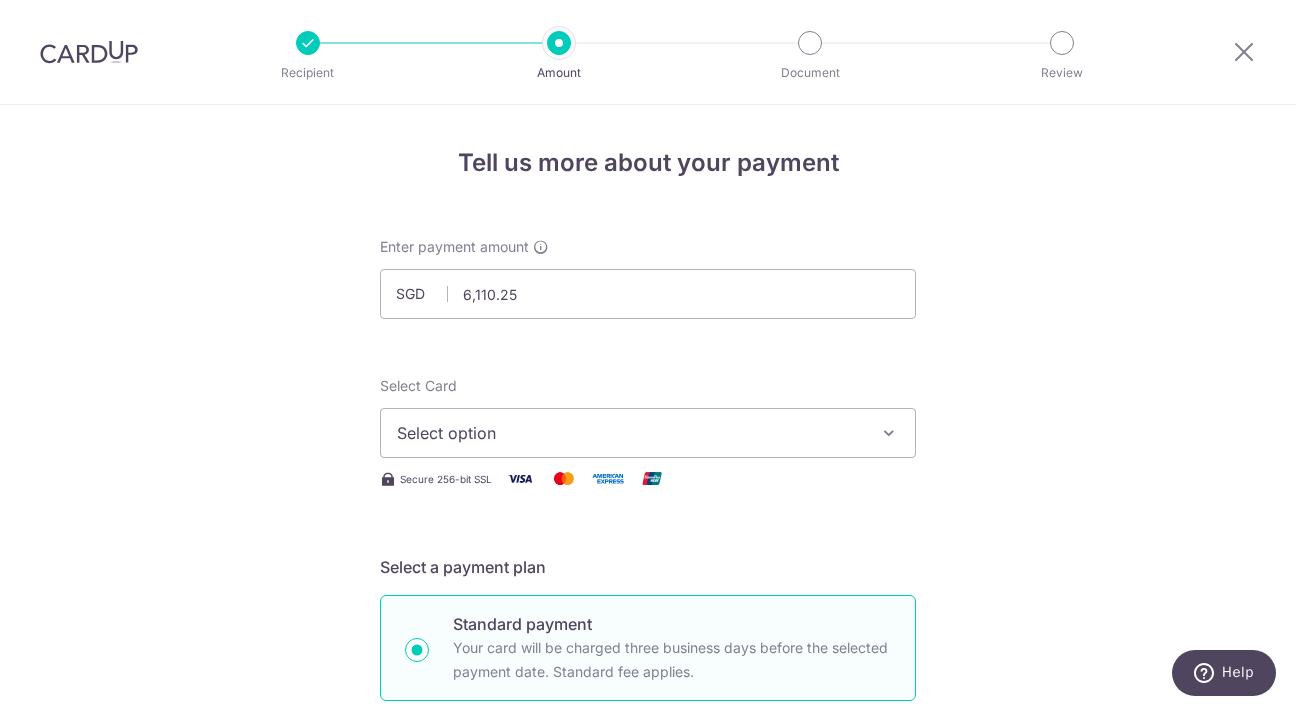type on "6,110.25" 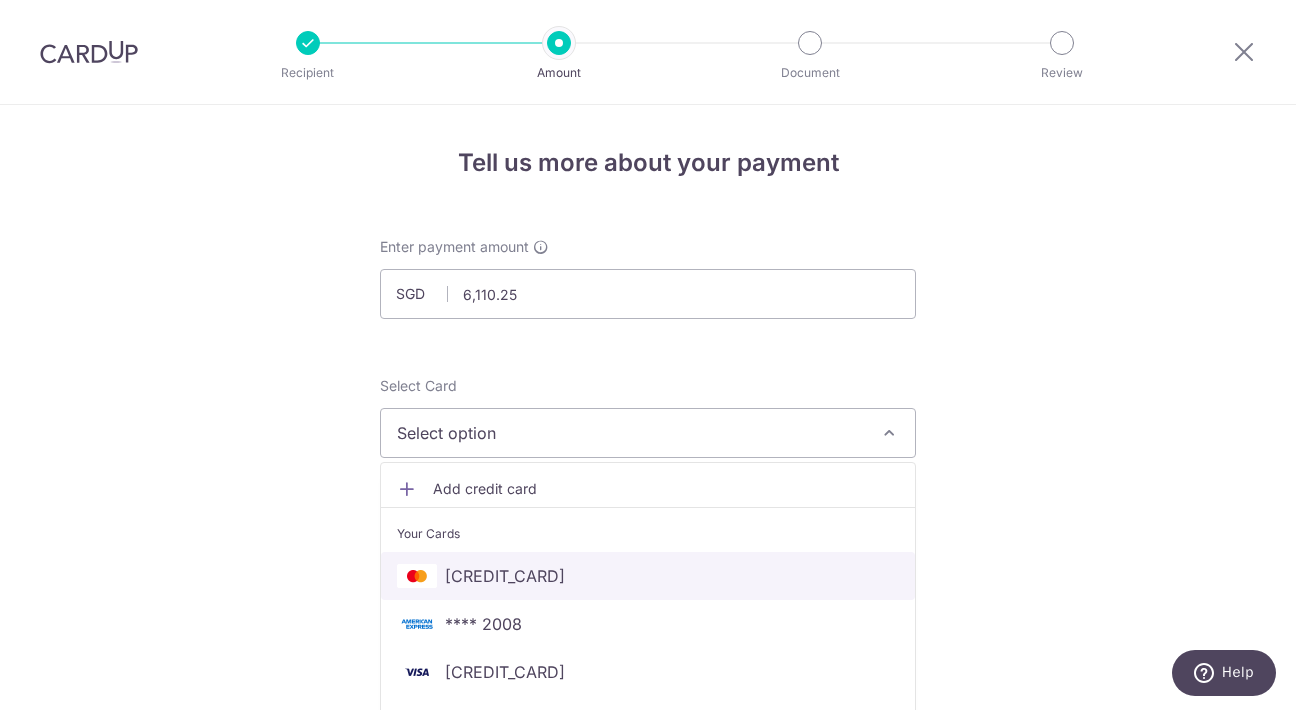 click on "[CREDIT_CARD]" at bounding box center [648, 576] 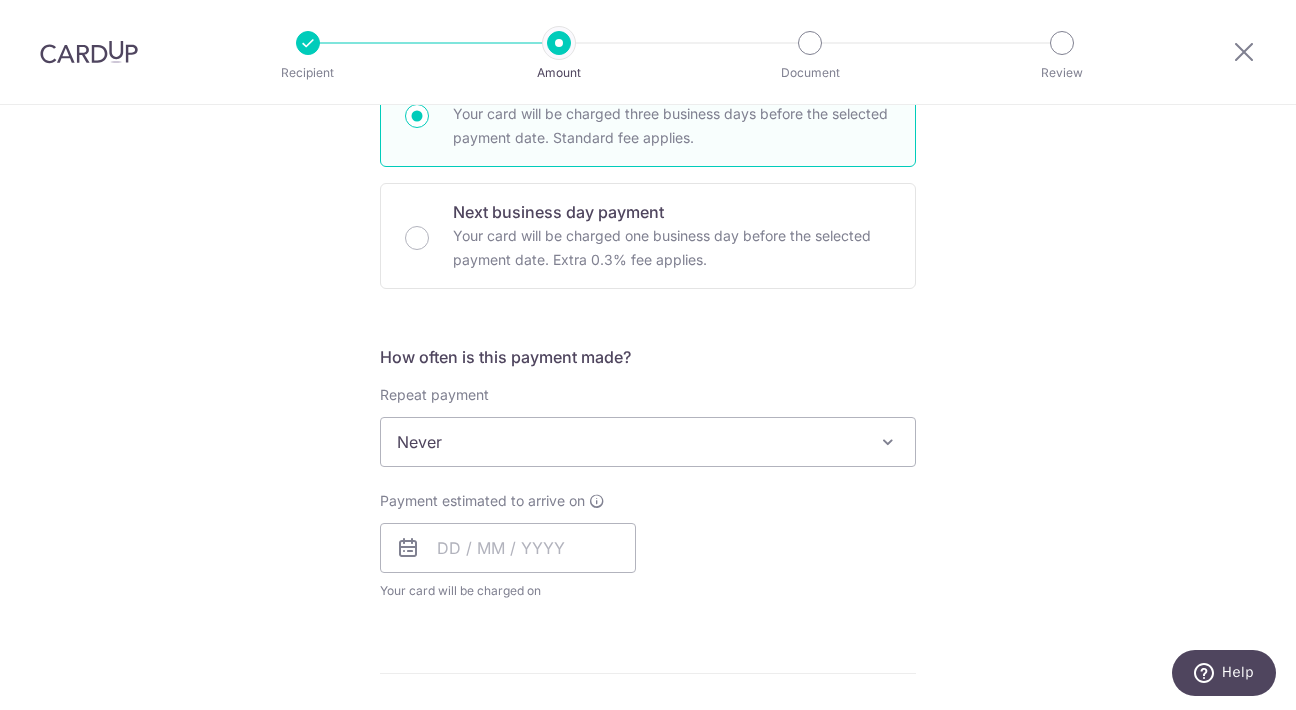 scroll, scrollTop: 535, scrollLeft: 0, axis: vertical 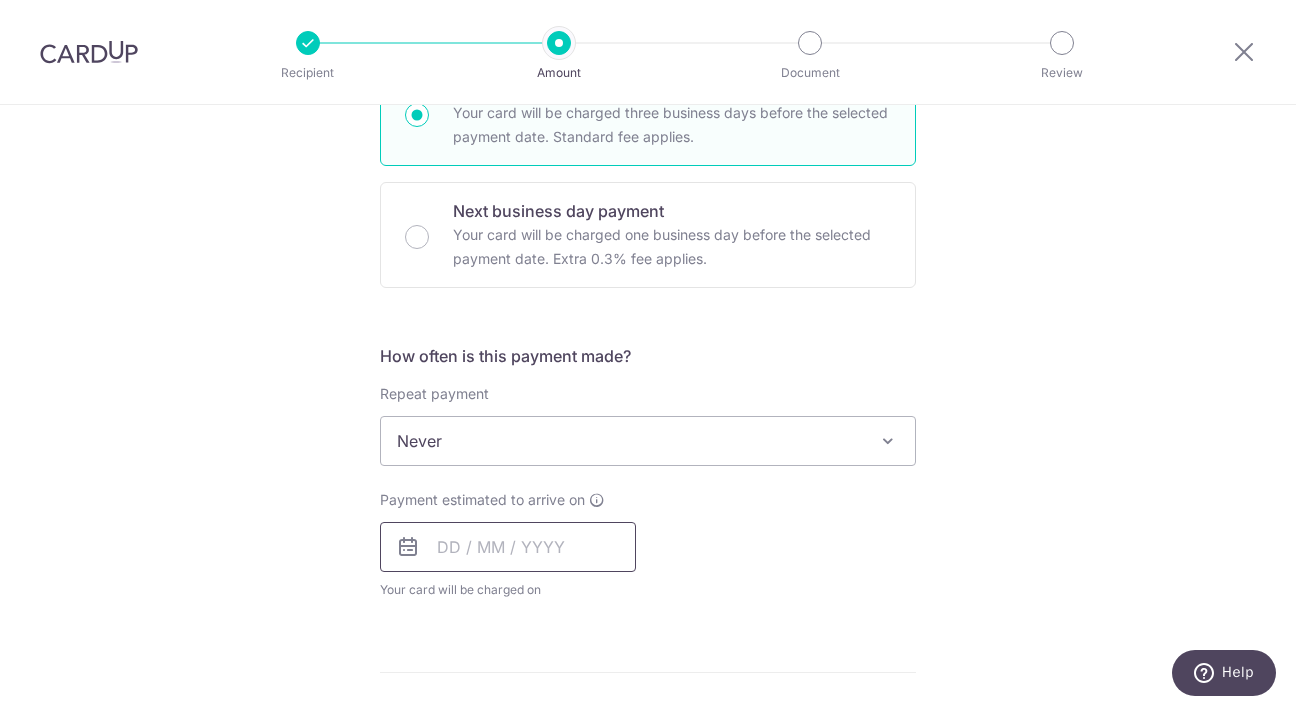 click at bounding box center (508, 547) 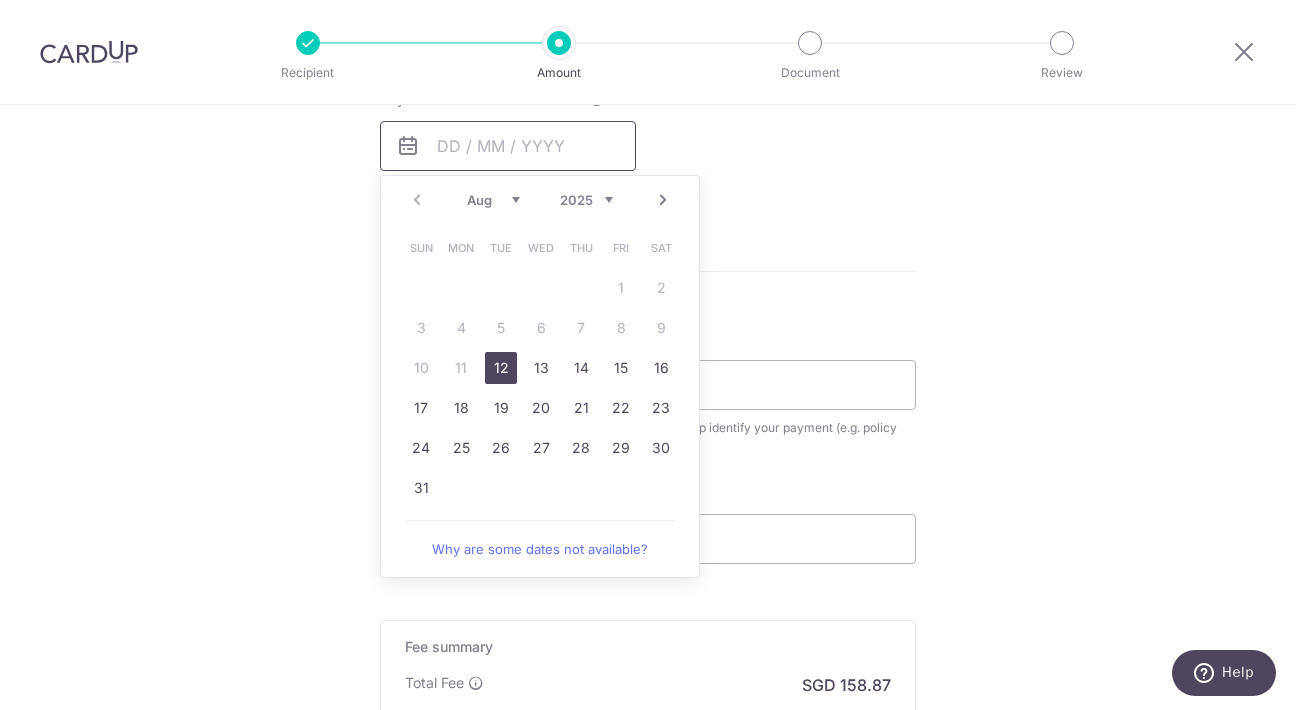 scroll, scrollTop: 940, scrollLeft: 0, axis: vertical 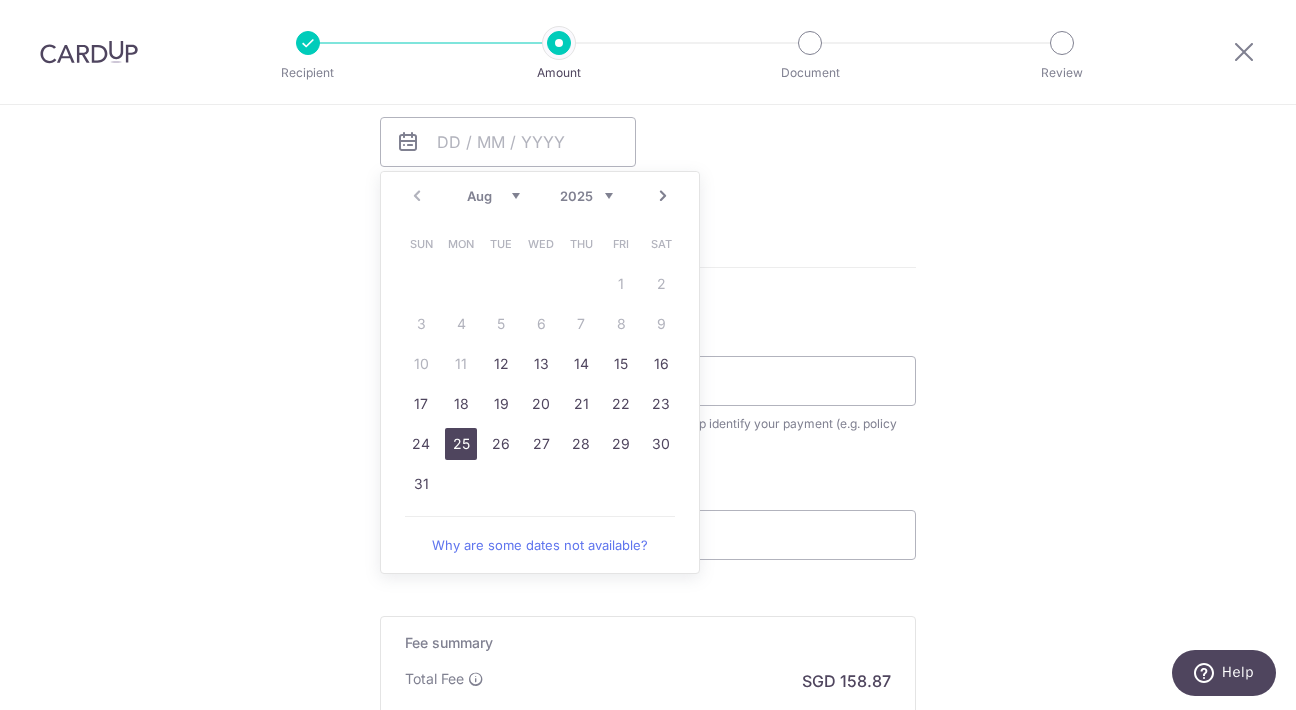 click on "25" at bounding box center (461, 444) 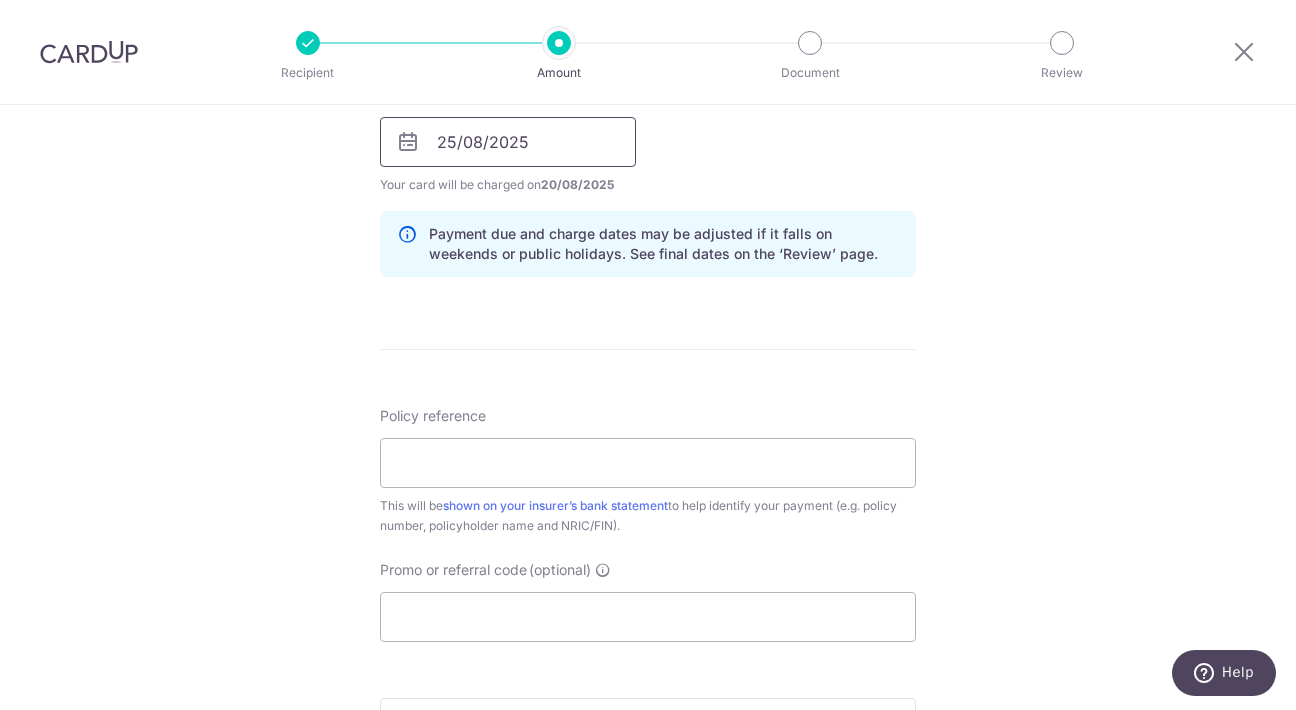 click on "25/08/2025" at bounding box center (508, 142) 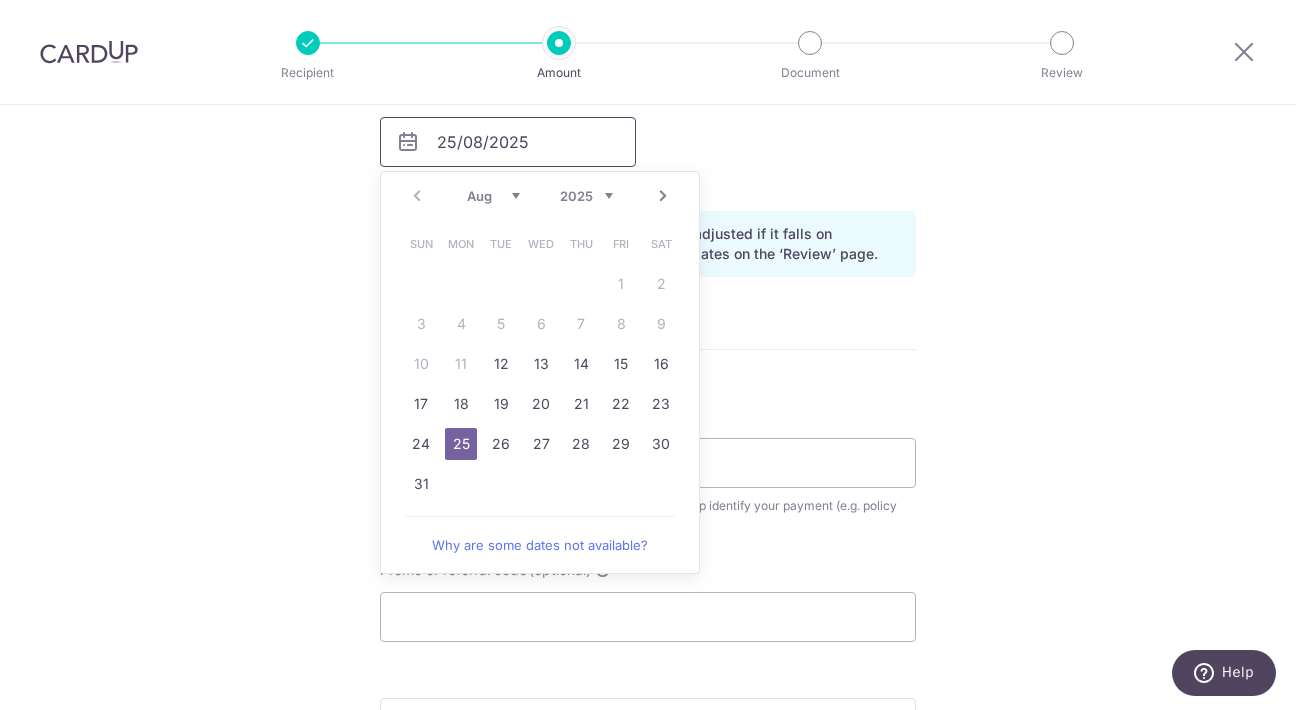 click on "25/08/2025" at bounding box center (508, 142) 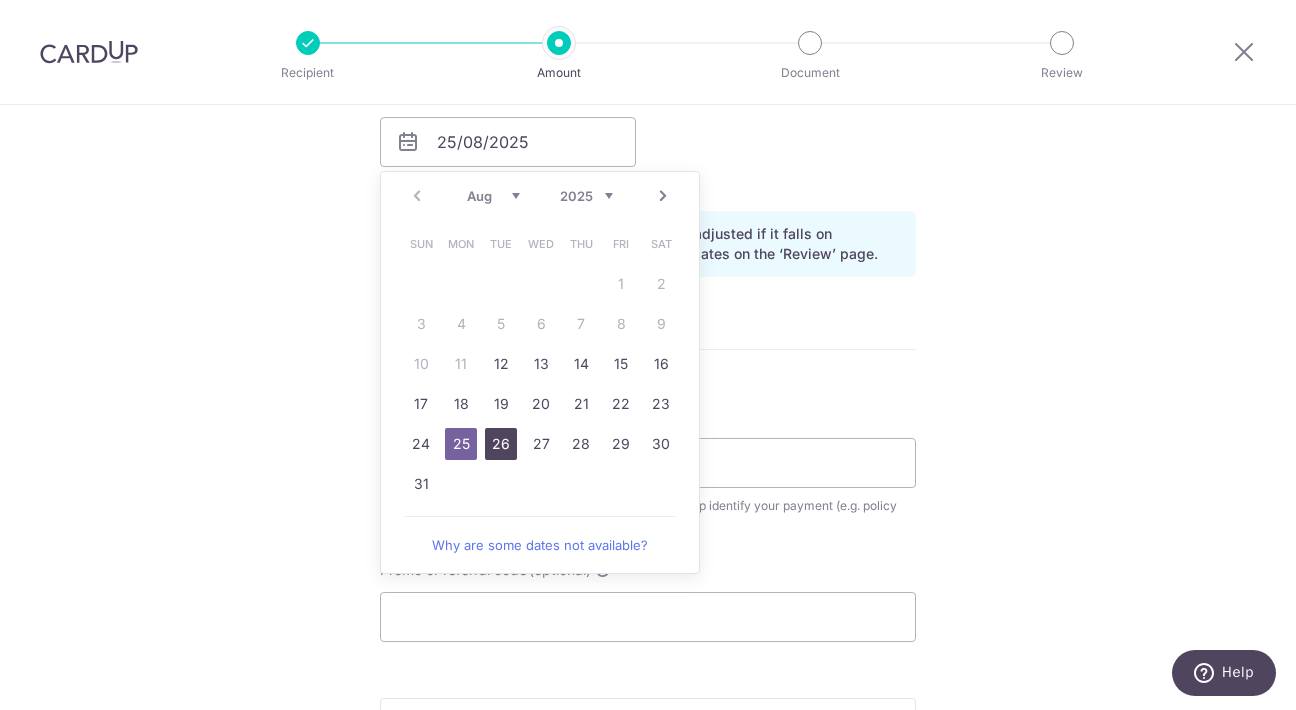 click on "26" at bounding box center [501, 444] 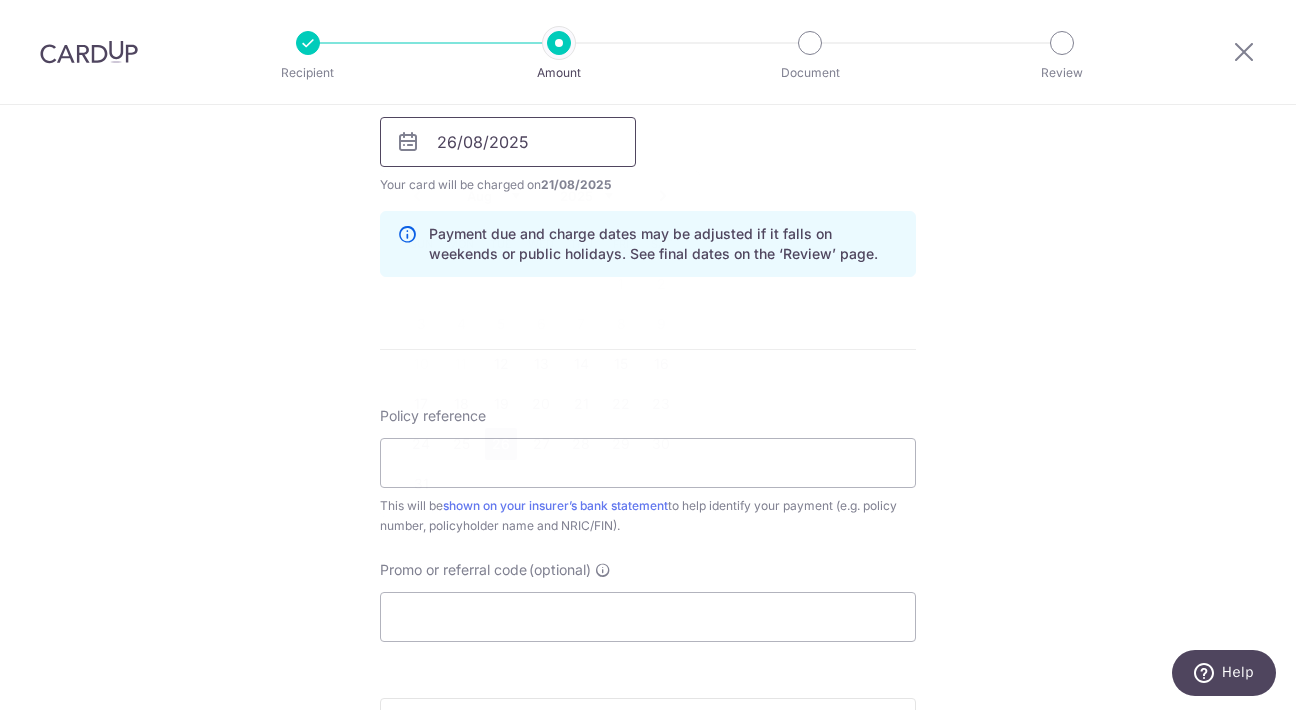 click on "26/08/2025" at bounding box center [508, 142] 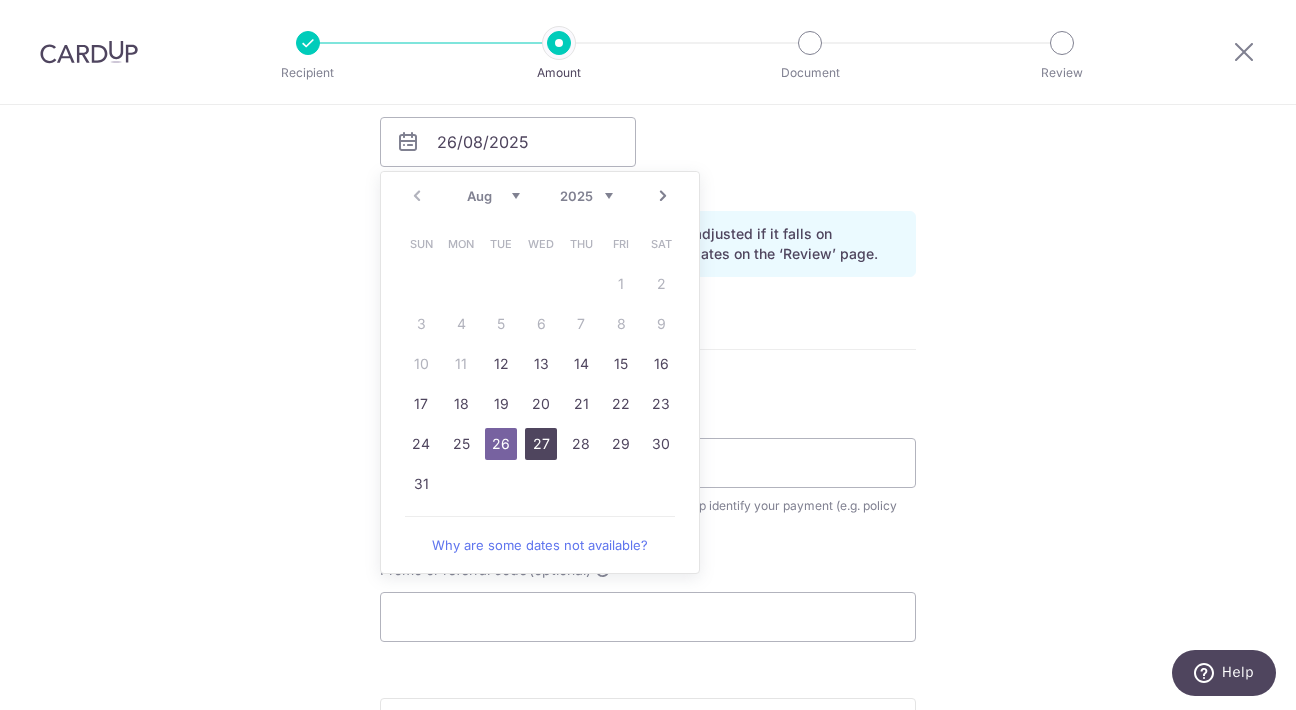 click on "27" at bounding box center [541, 444] 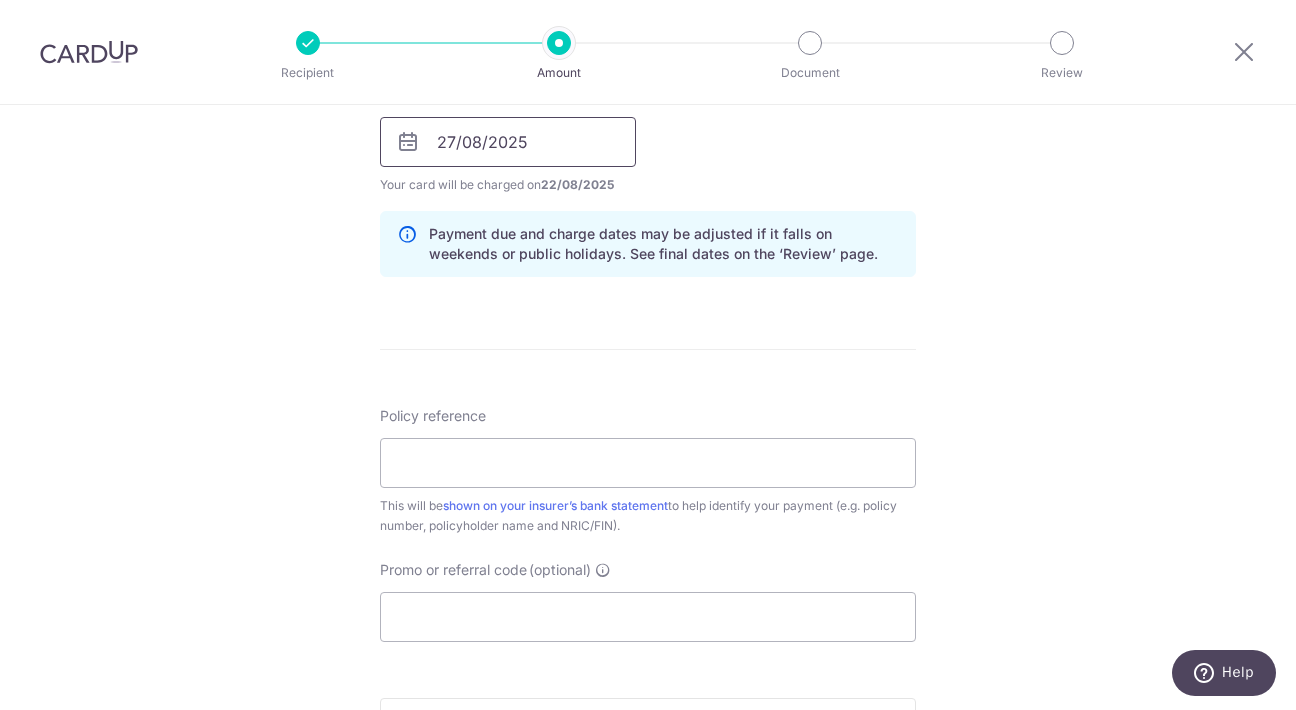 click on "27/08/2025" at bounding box center (508, 142) 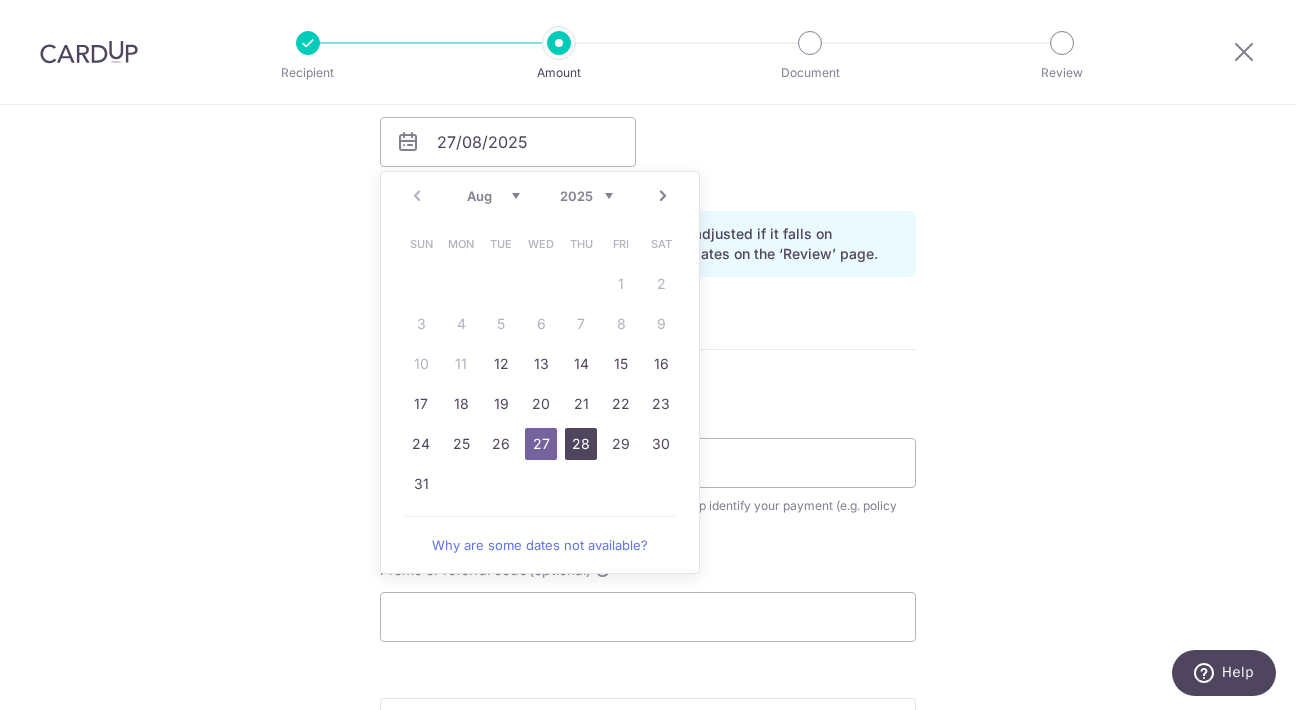 click on "28" at bounding box center [581, 444] 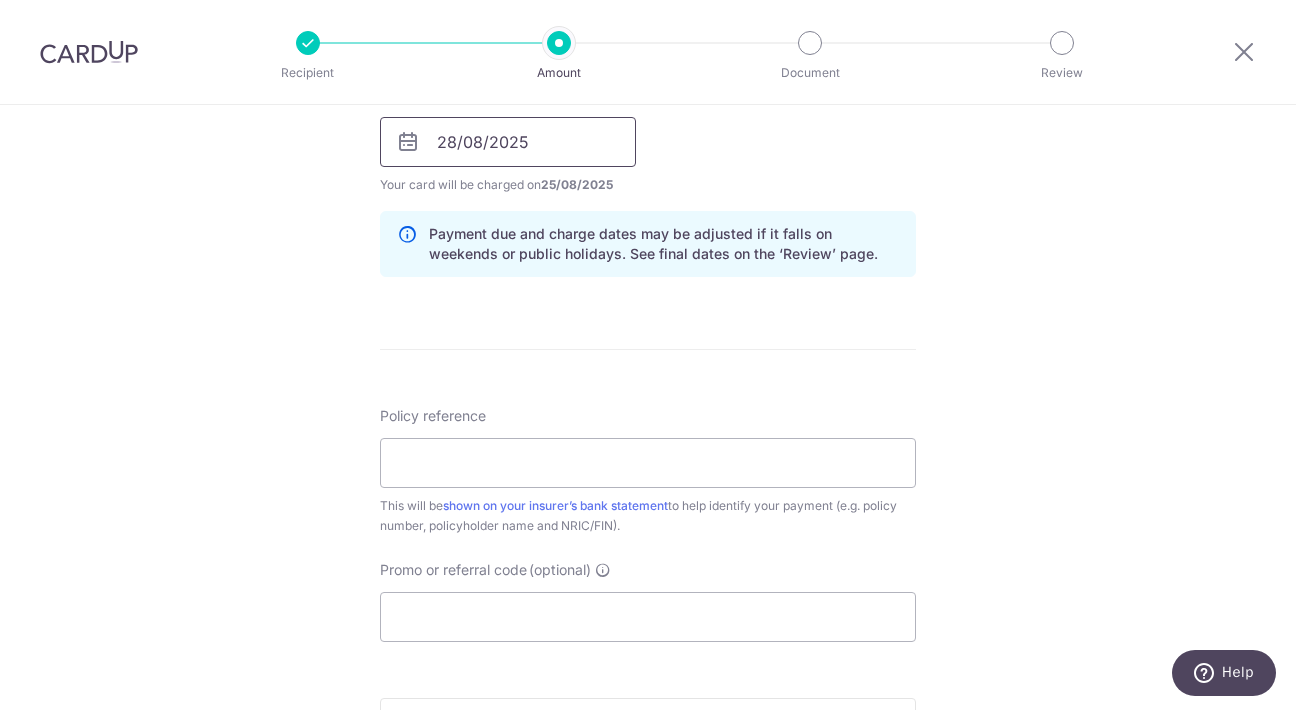 click on "28/08/2025" at bounding box center [508, 142] 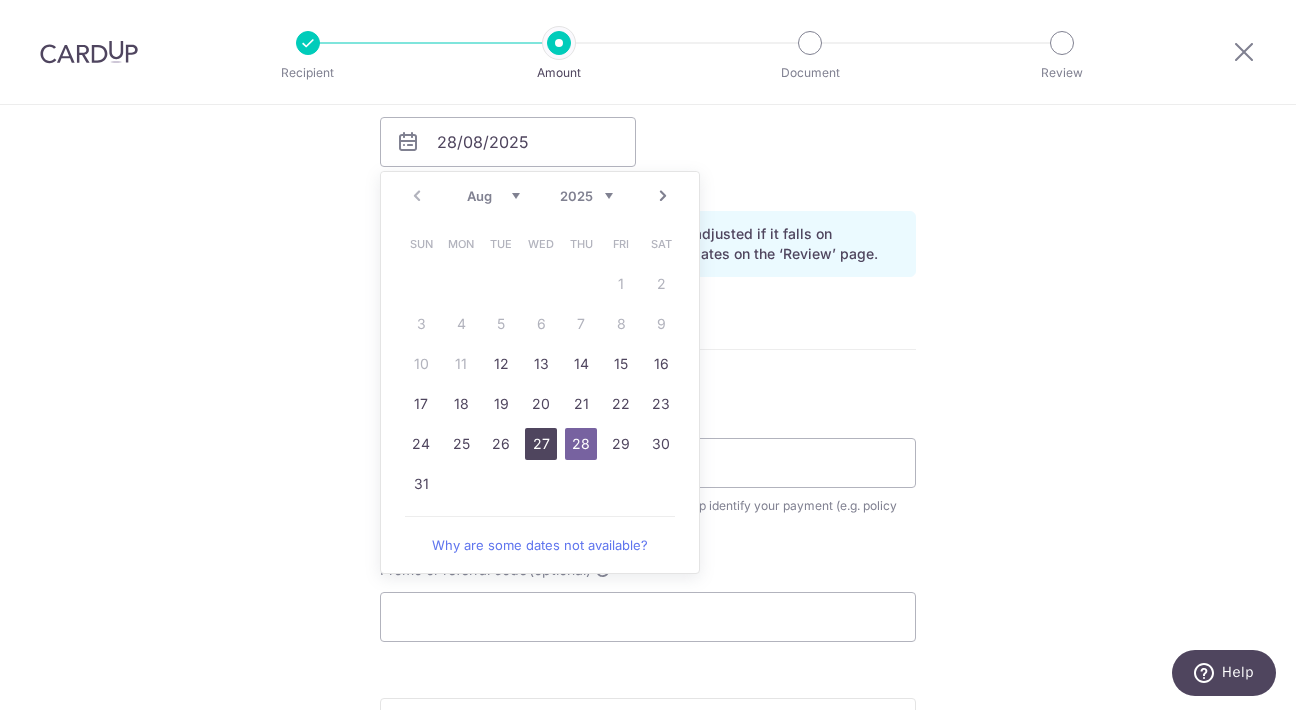 click on "27" at bounding box center [541, 444] 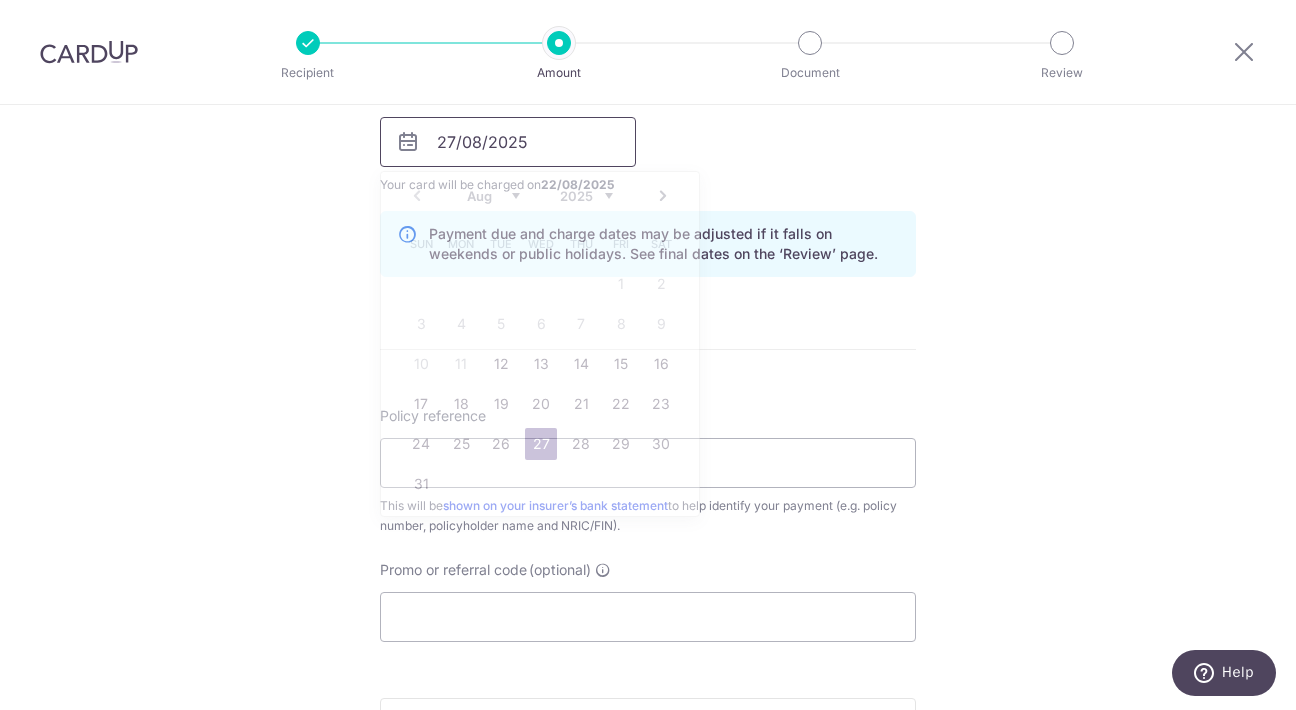 click on "27/08/2025" at bounding box center [508, 142] 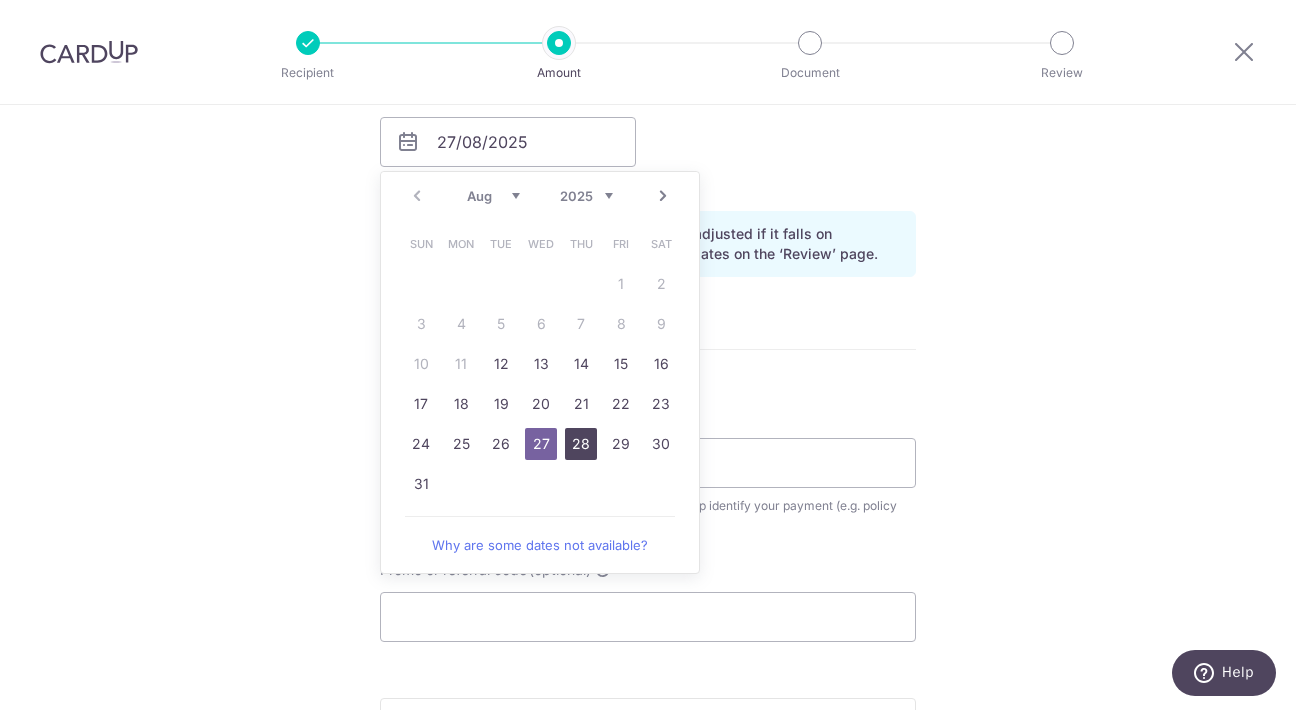 click on "28" at bounding box center (581, 444) 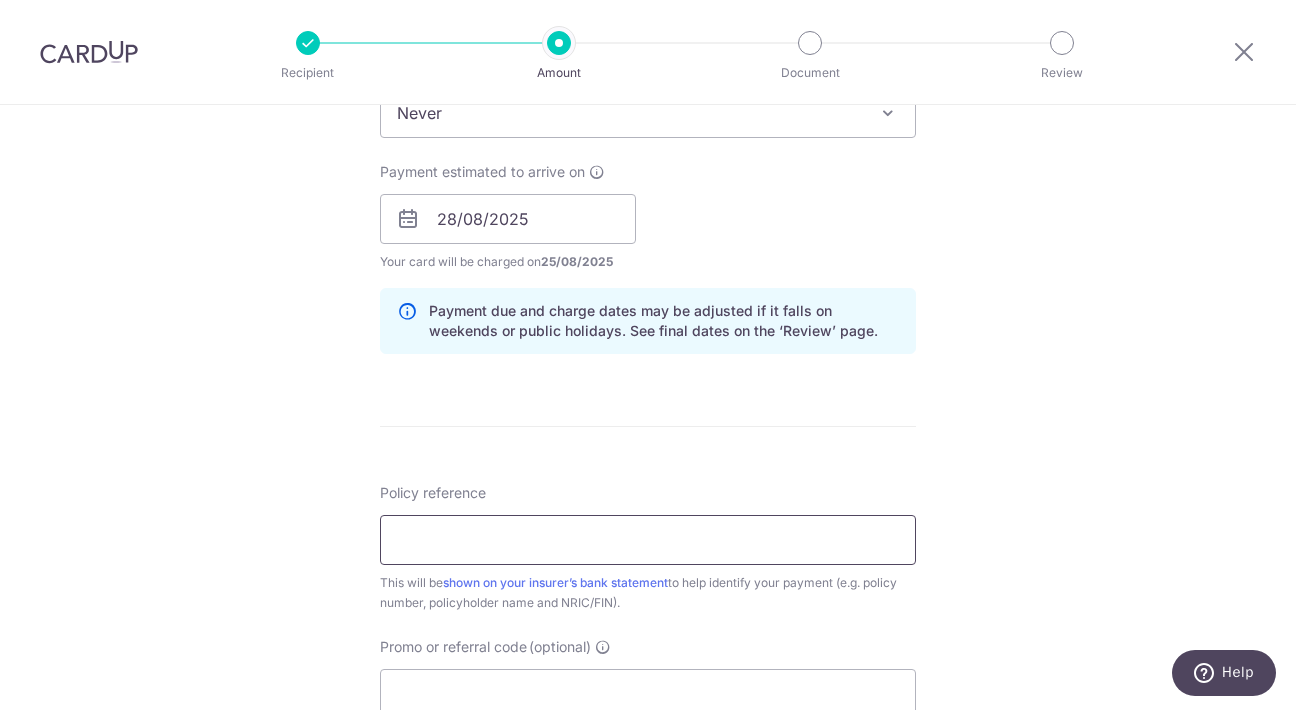 scroll, scrollTop: 861, scrollLeft: 0, axis: vertical 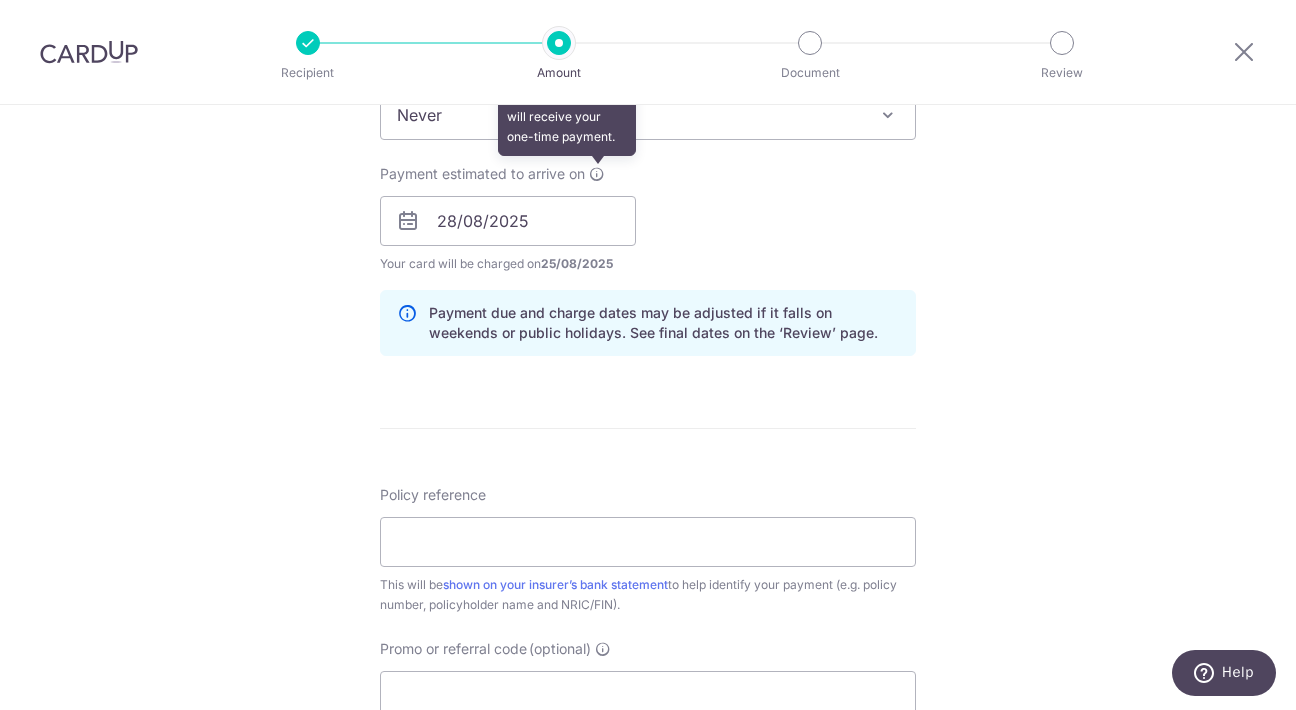 click at bounding box center [597, 174] 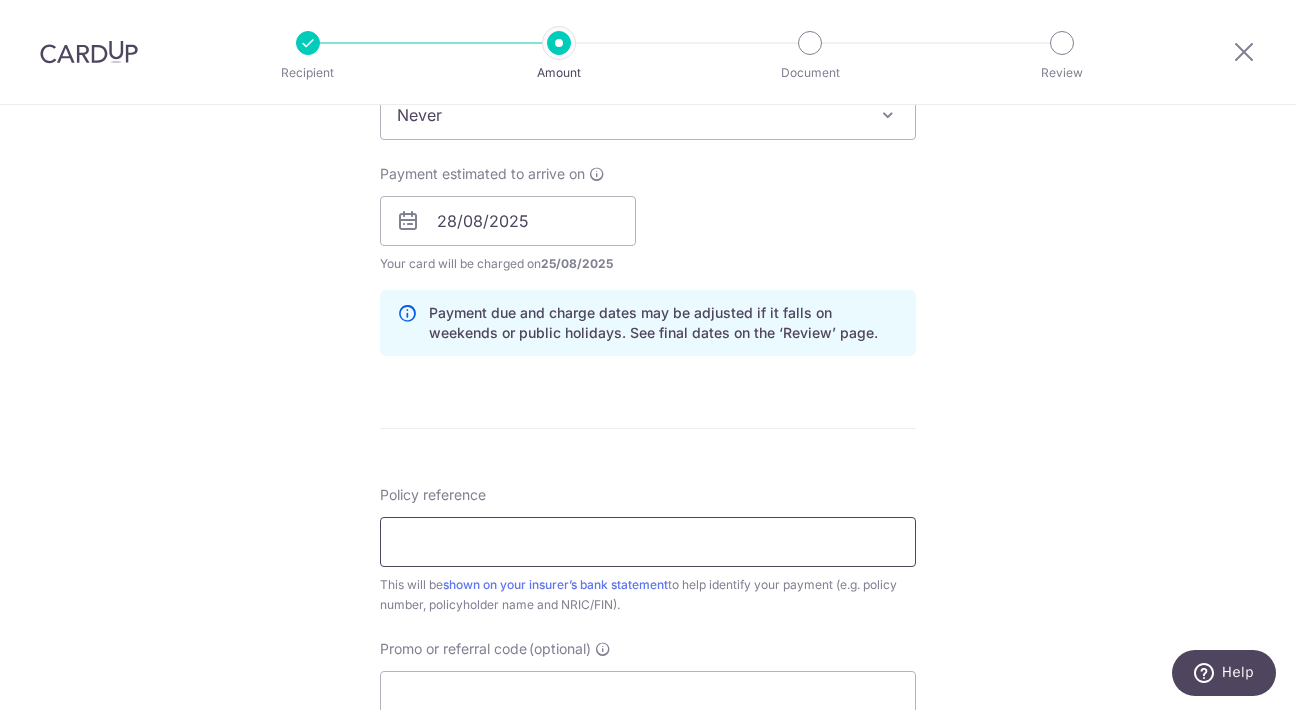 click on "Policy reference" at bounding box center [648, 542] 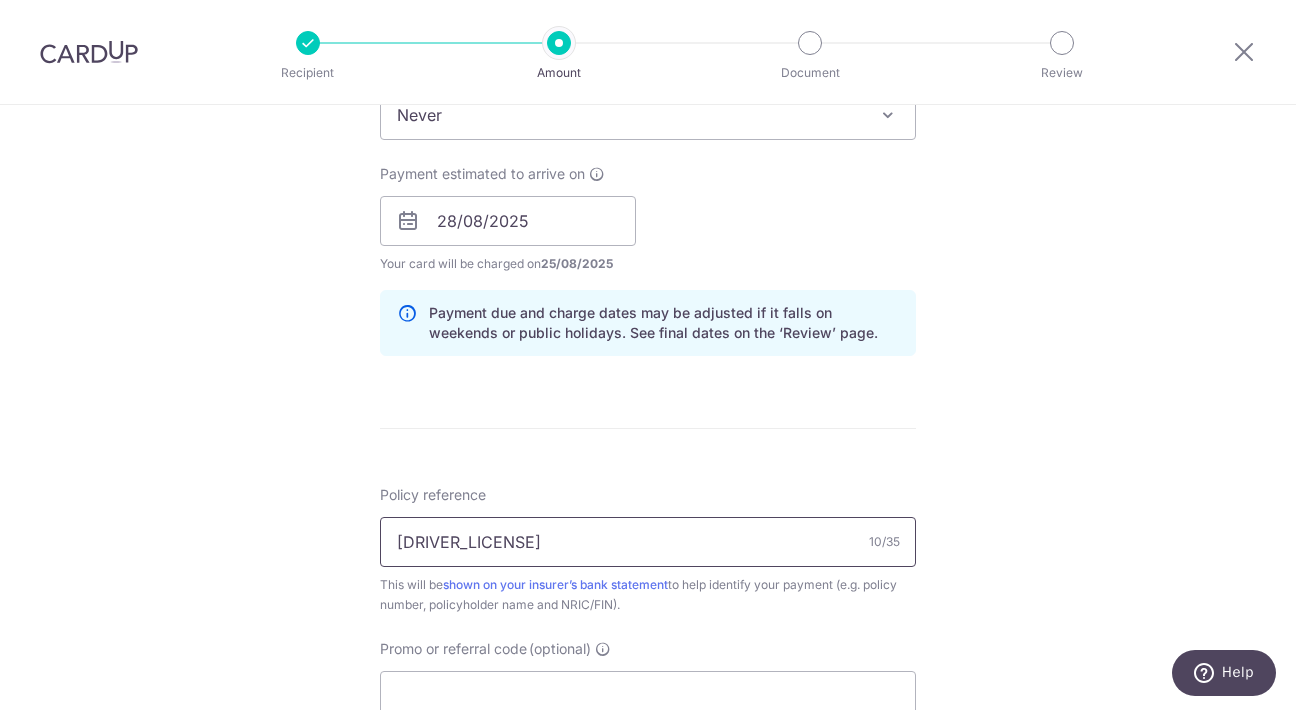type on "[DRIVER_LICENSE]" 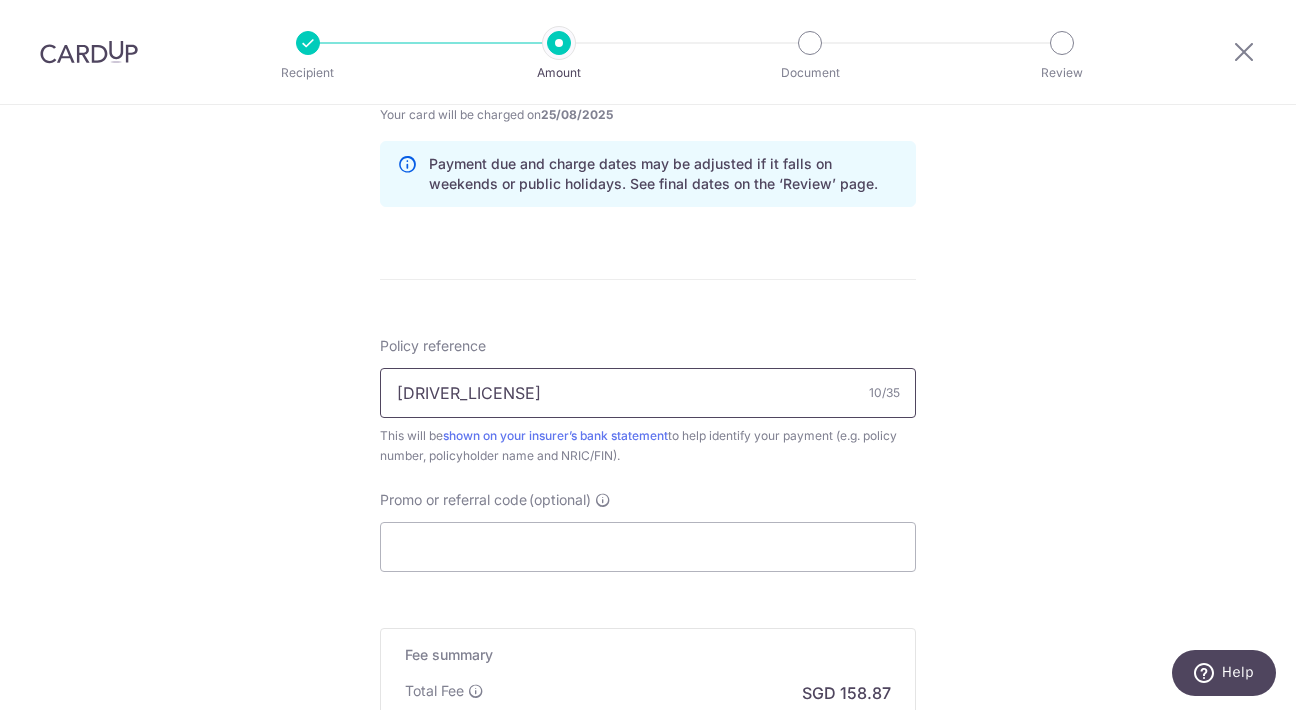 scroll, scrollTop: 1016, scrollLeft: 0, axis: vertical 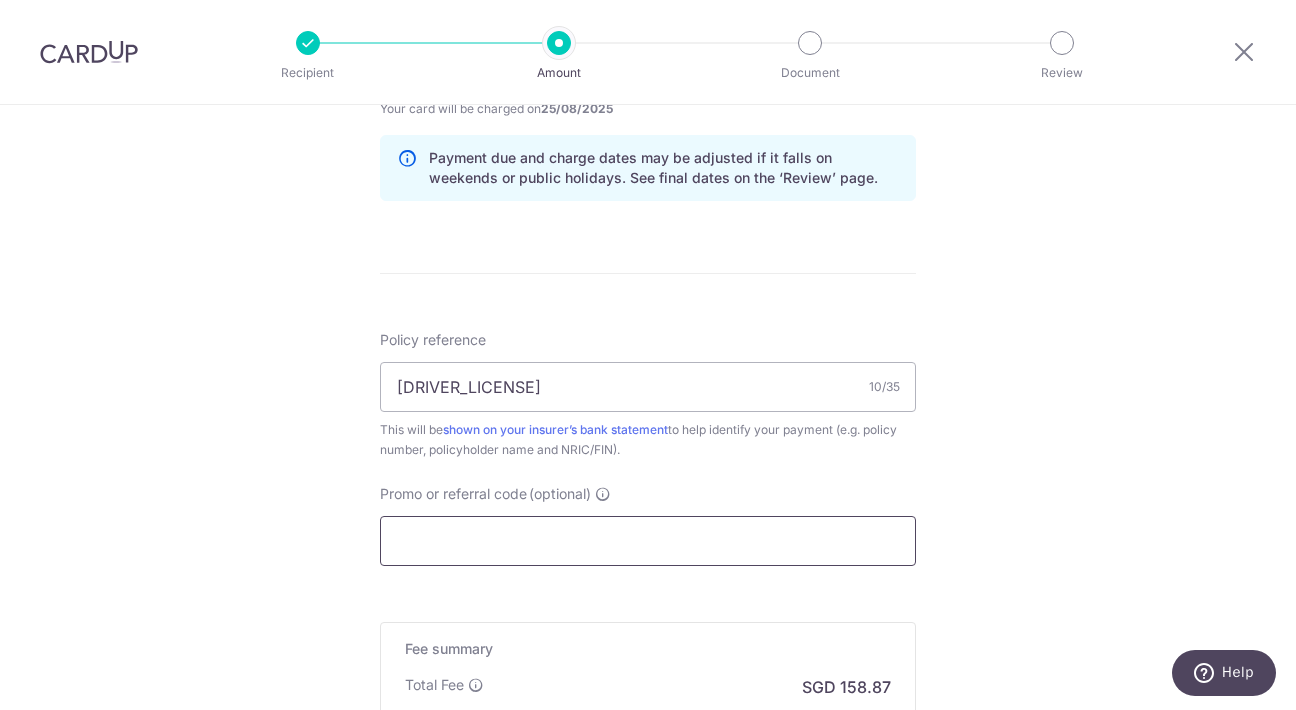 click on "Promo or referral code
(optional)" at bounding box center [648, 541] 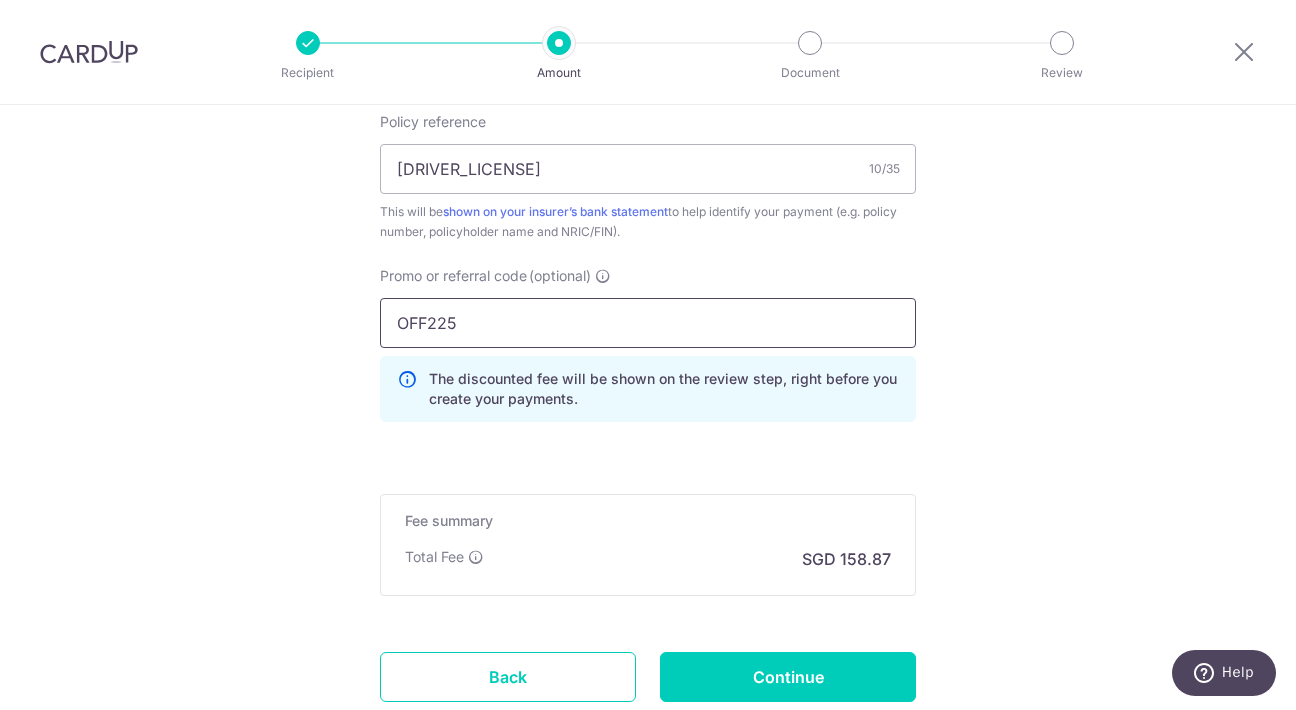 scroll, scrollTop: 1240, scrollLeft: 0, axis: vertical 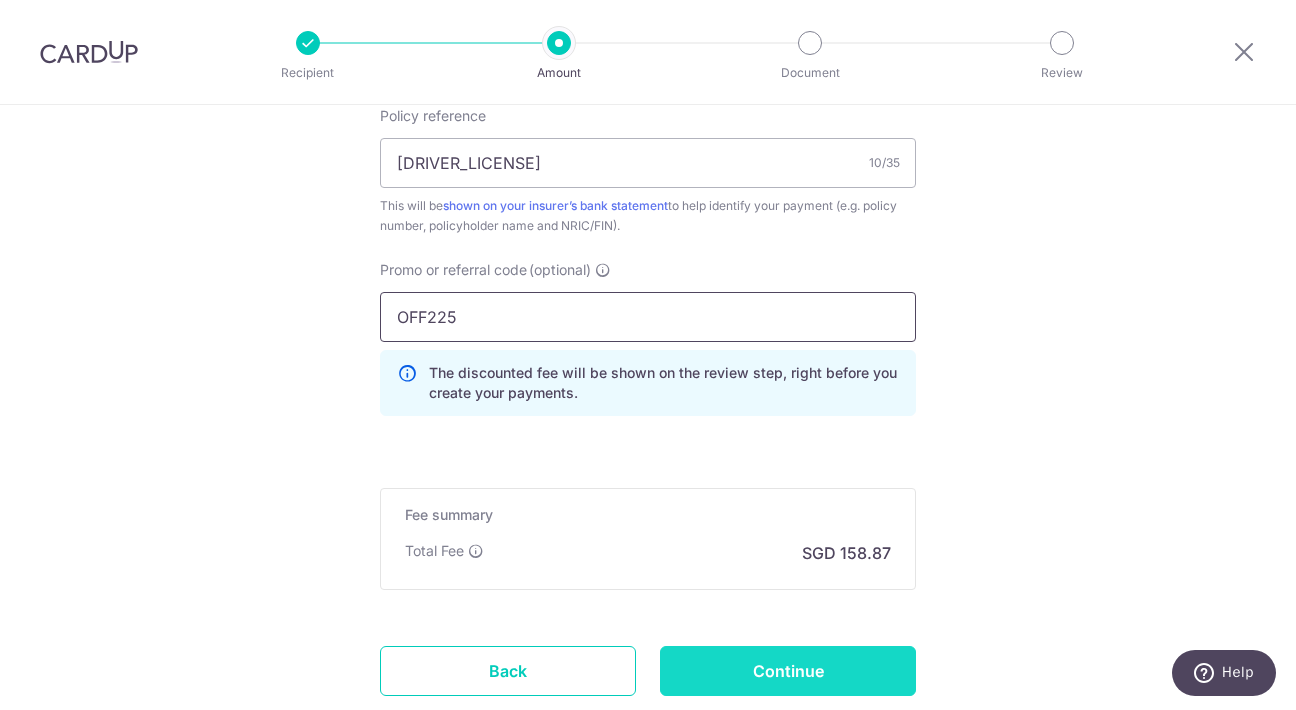 type on "OFF225" 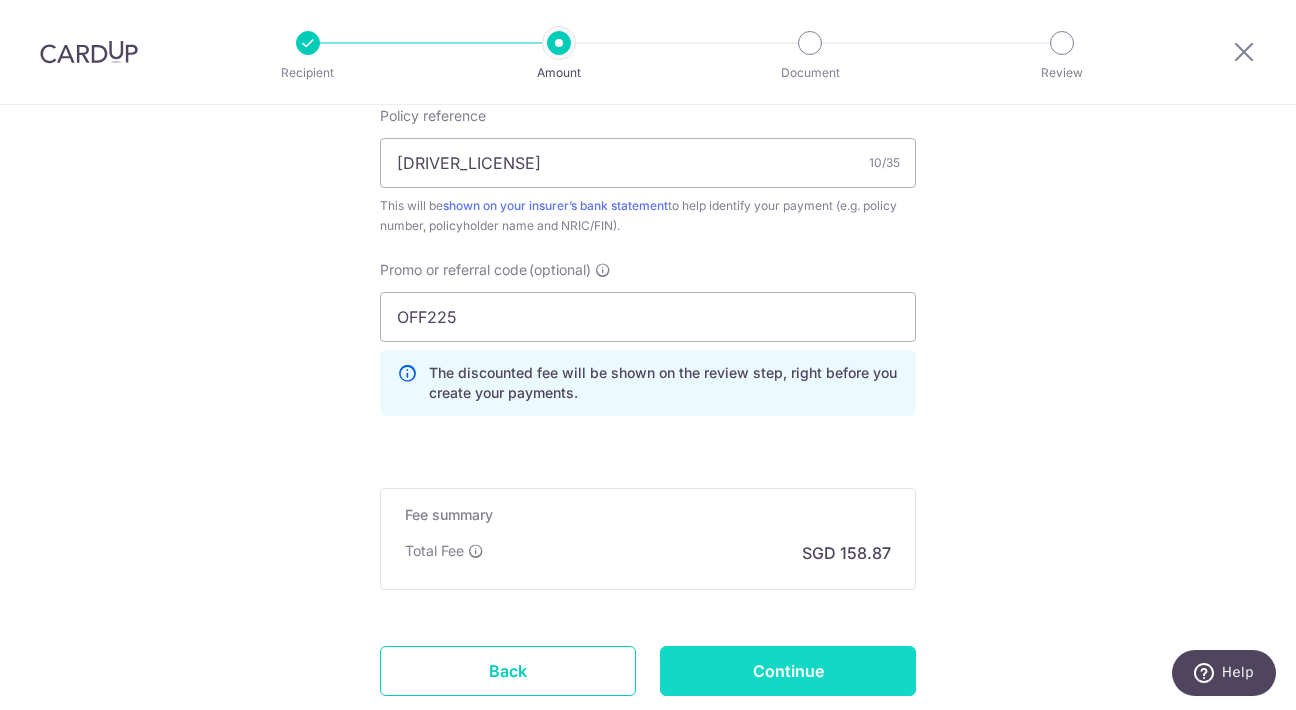 click on "Continue" at bounding box center (788, 671) 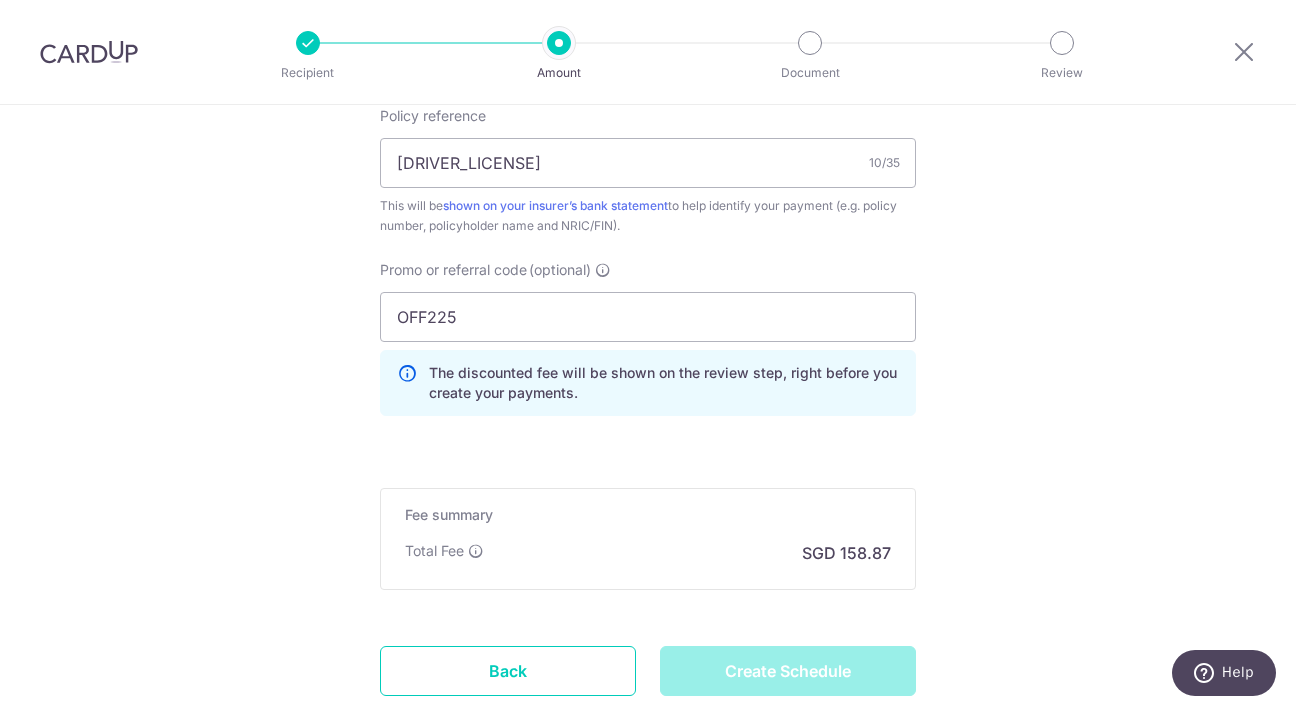 type on "Create Schedule" 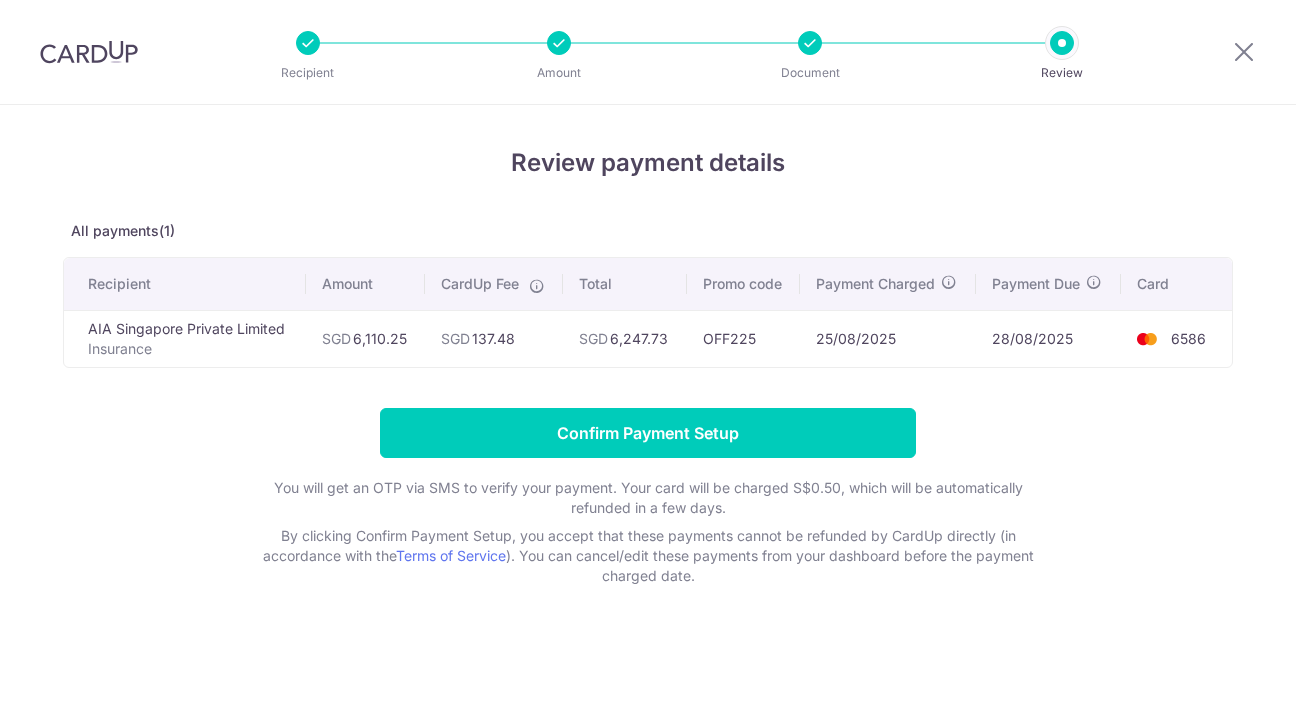 scroll, scrollTop: 0, scrollLeft: 0, axis: both 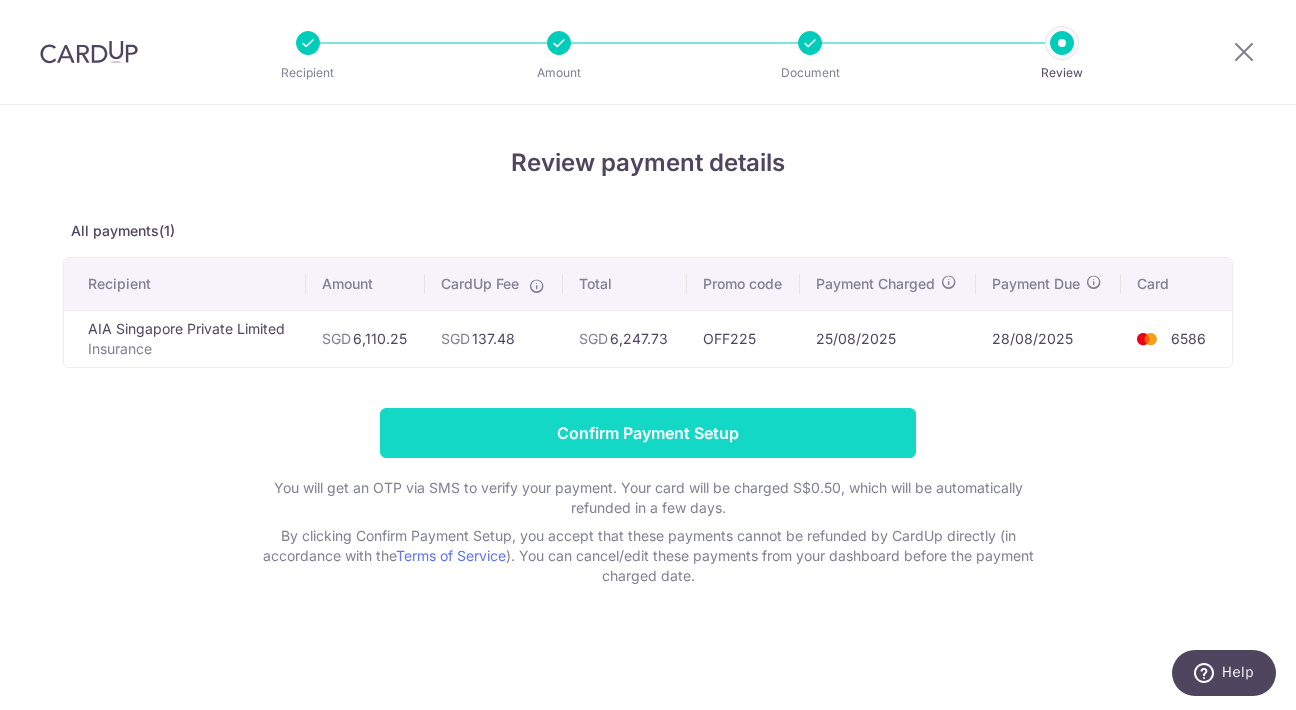 click on "Confirm Payment Setup" at bounding box center (648, 433) 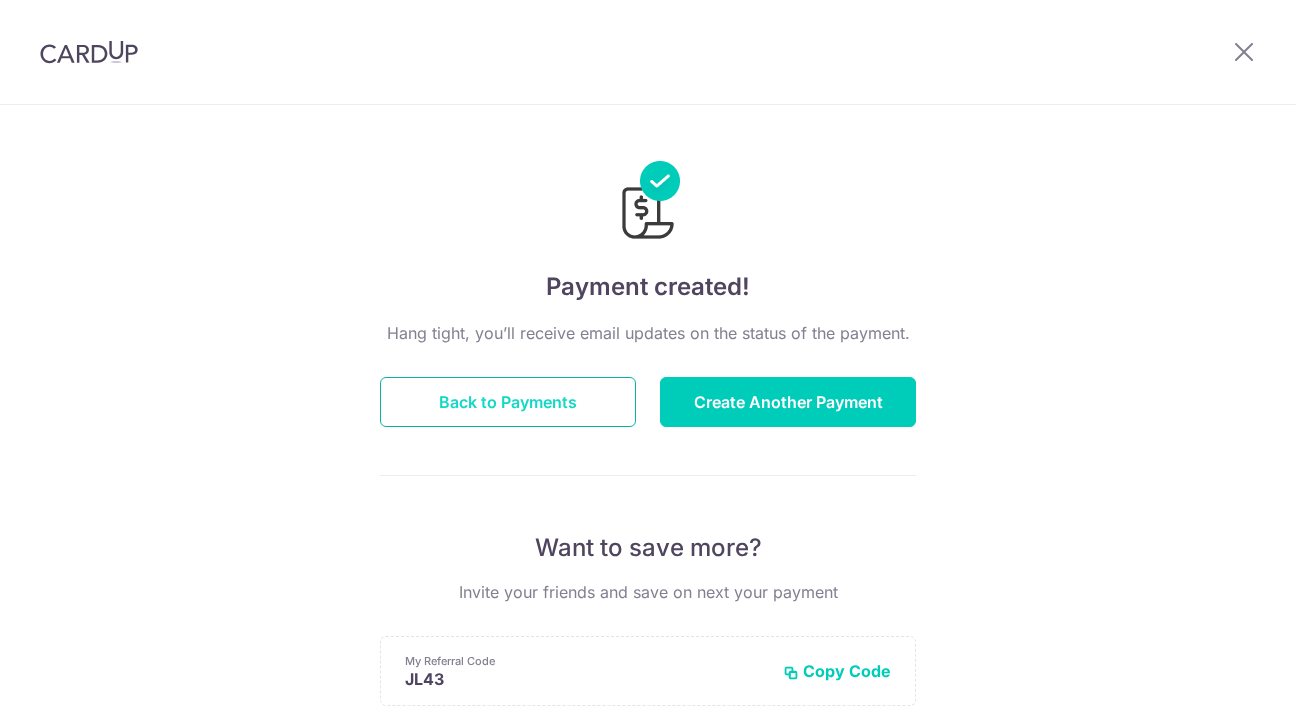 scroll, scrollTop: 0, scrollLeft: 0, axis: both 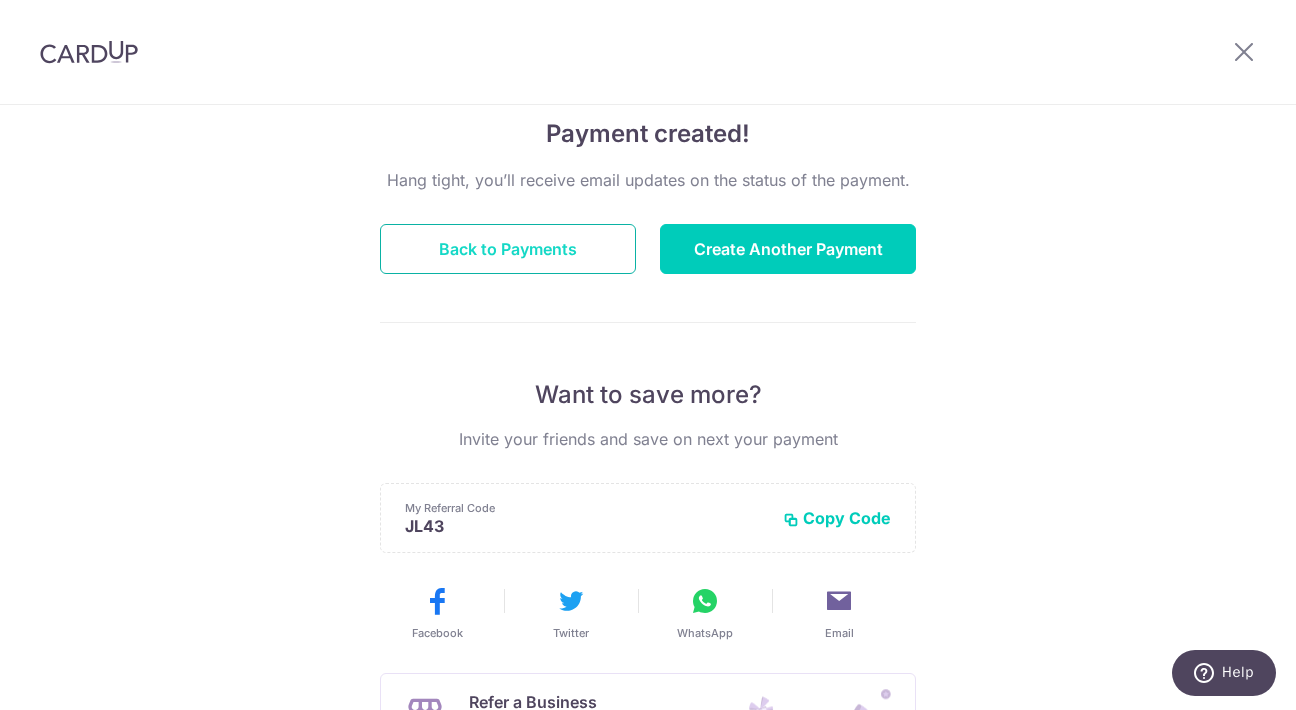 click on "Back to Payments" at bounding box center (508, 249) 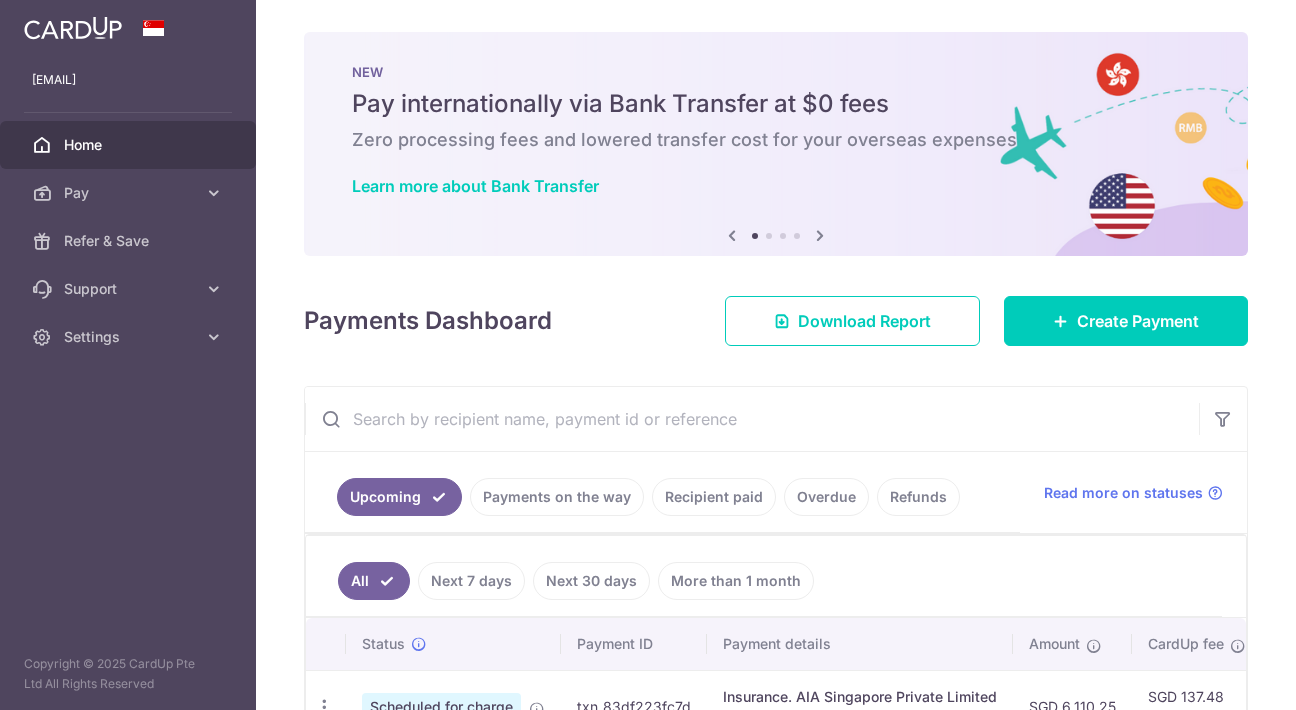 scroll, scrollTop: 0, scrollLeft: 0, axis: both 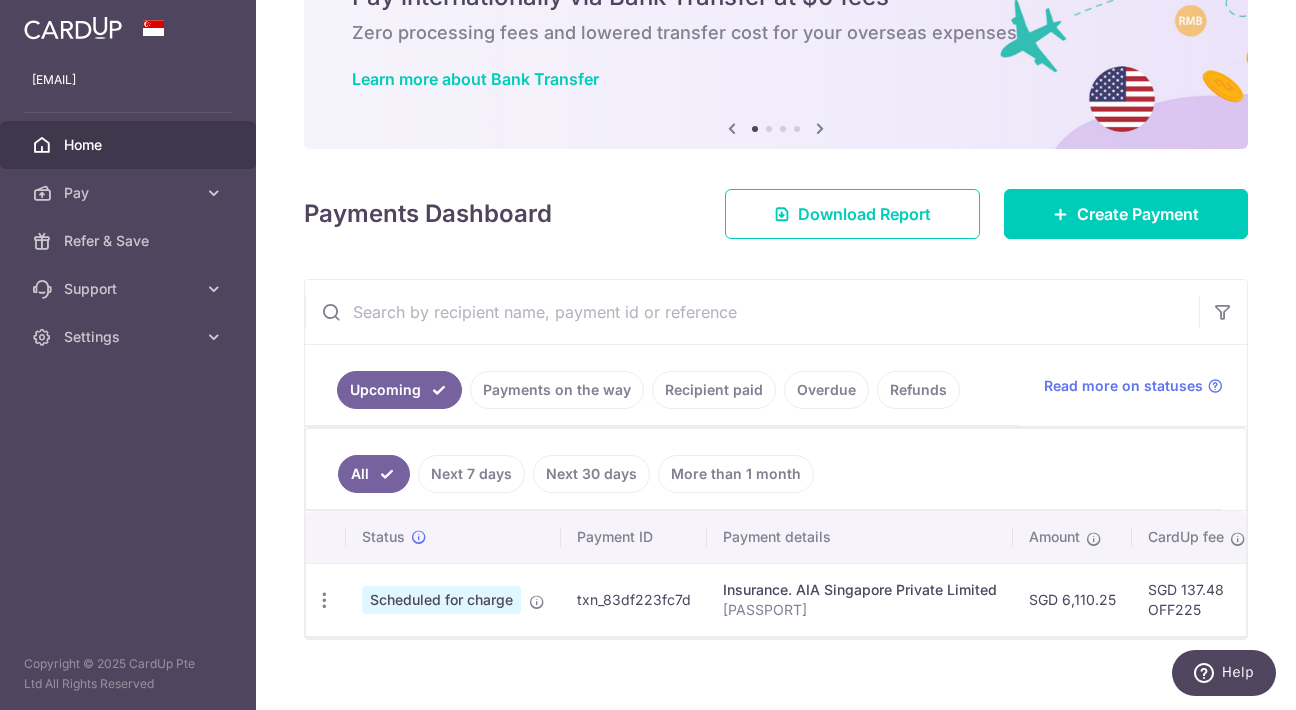 click at bounding box center [654, 358] 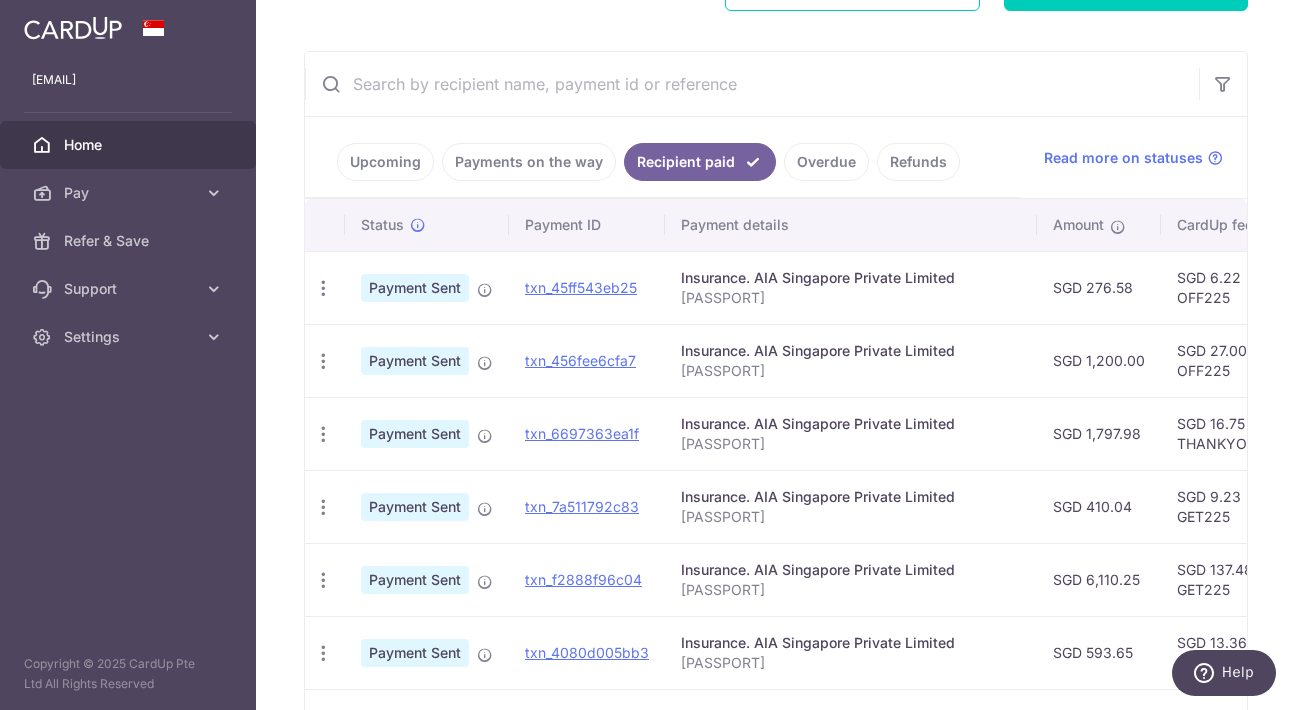 scroll, scrollTop: 337, scrollLeft: 0, axis: vertical 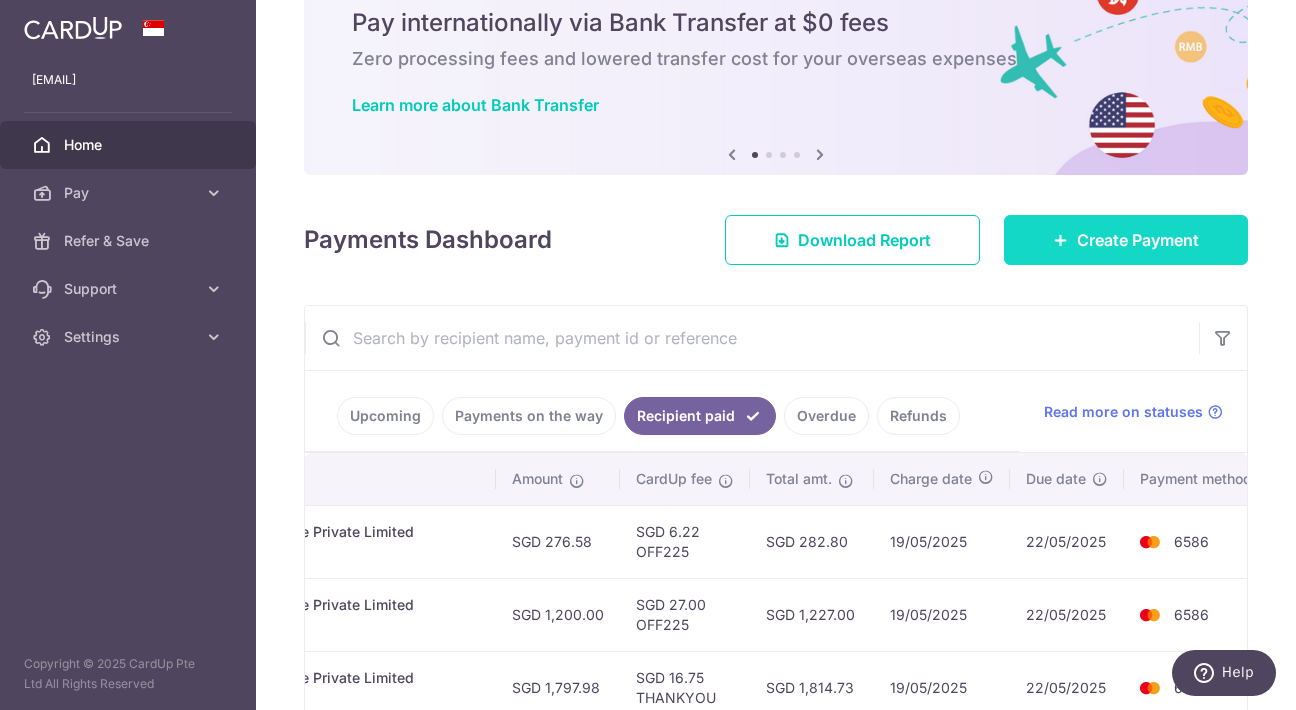 click on "Create Payment" at bounding box center (1138, 240) 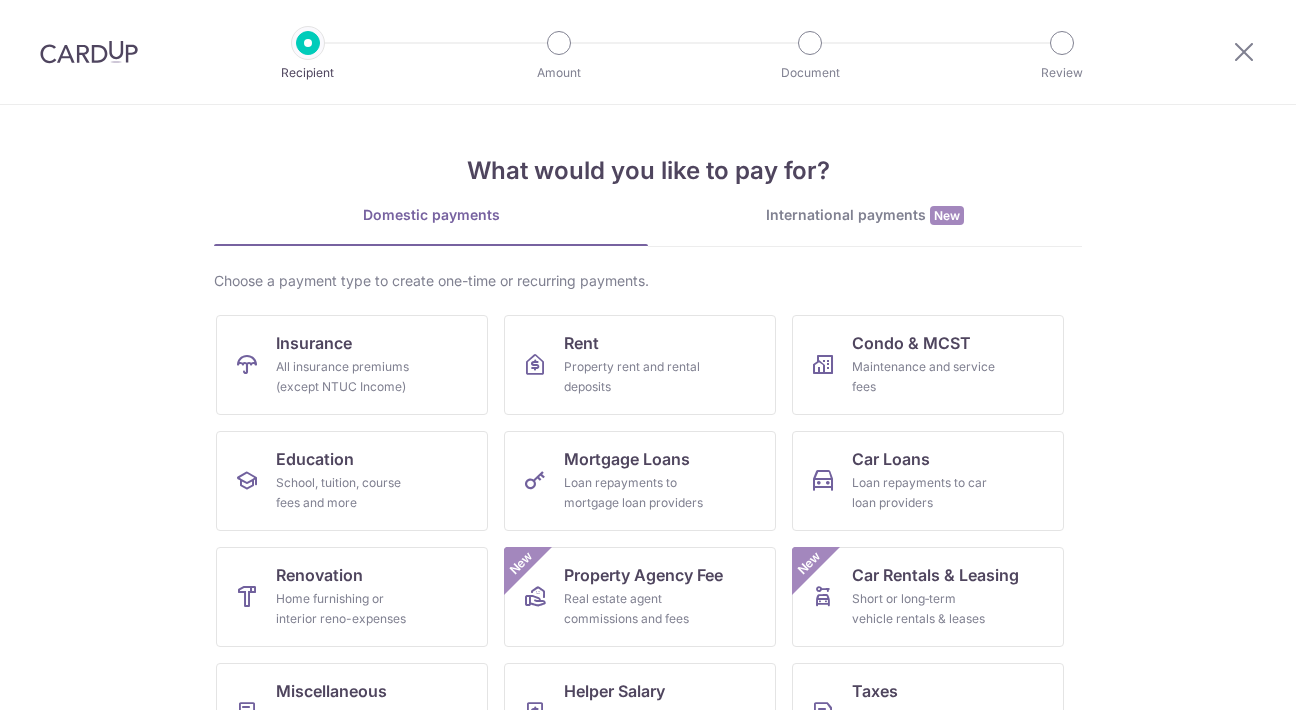scroll, scrollTop: 0, scrollLeft: 0, axis: both 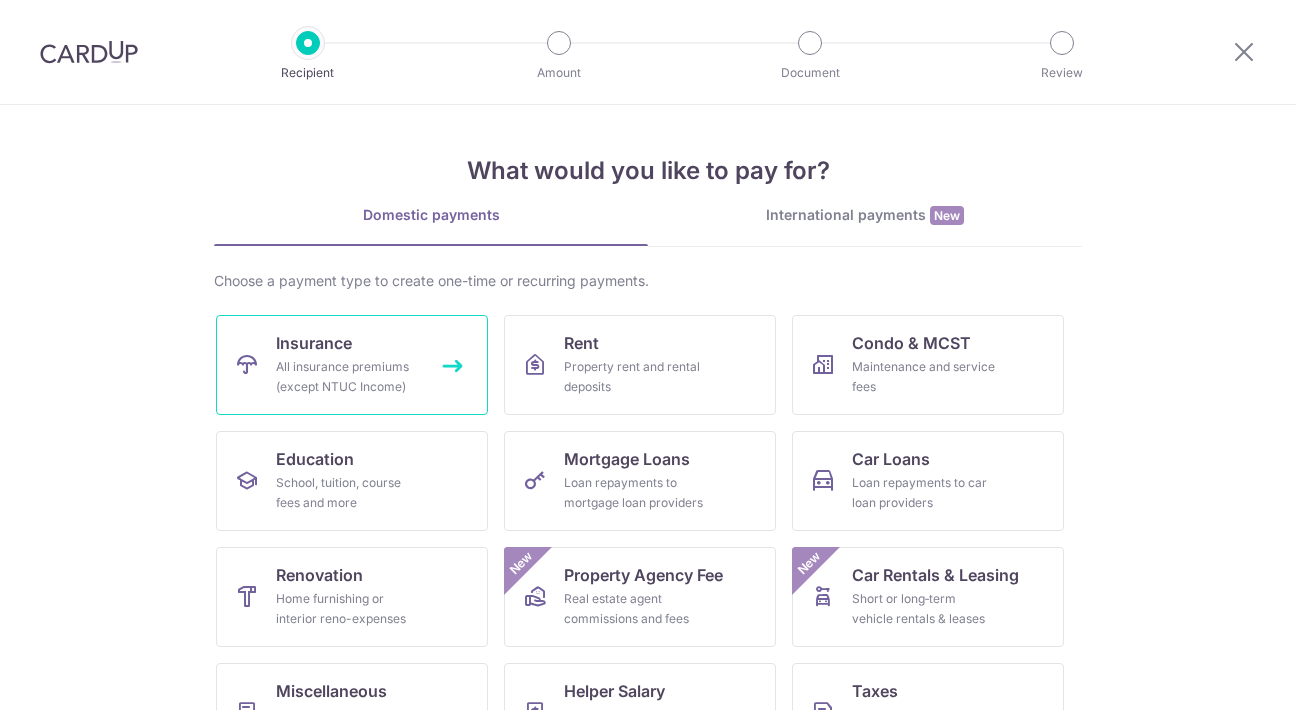 click on "All insurance premiums (except NTUC Income)" at bounding box center [348, 377] 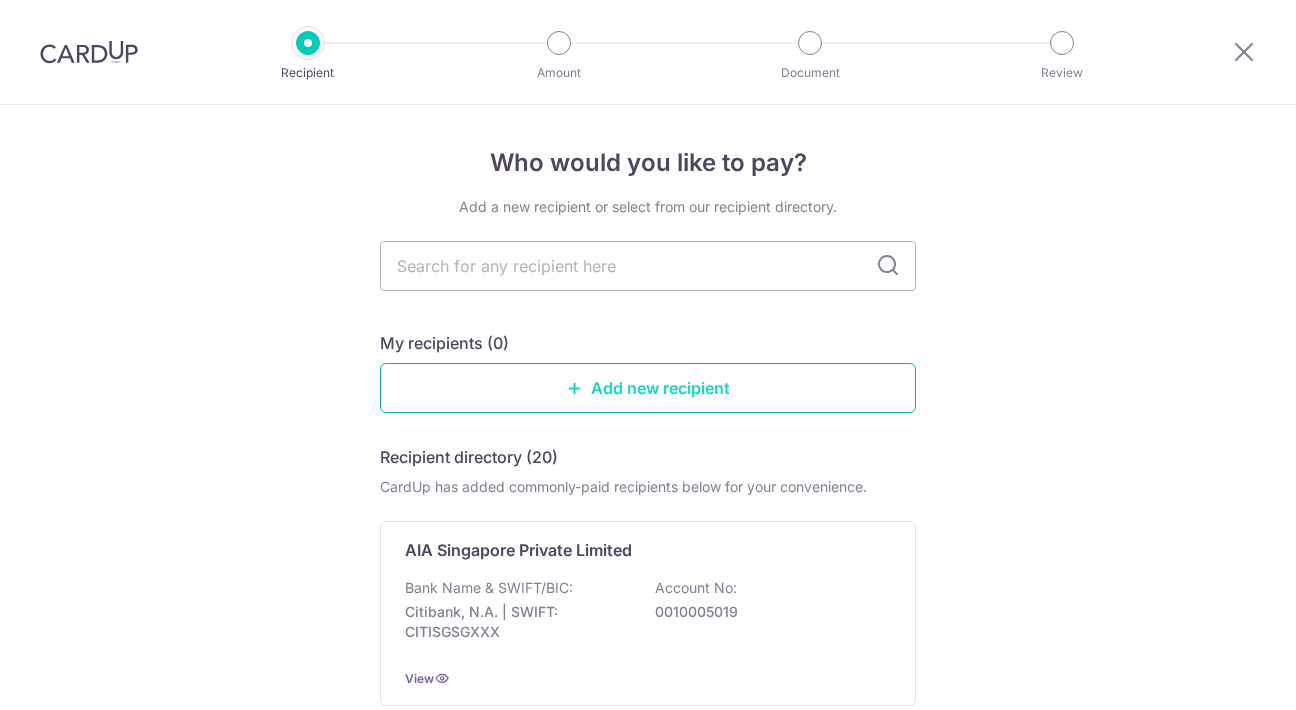 scroll, scrollTop: 0, scrollLeft: 0, axis: both 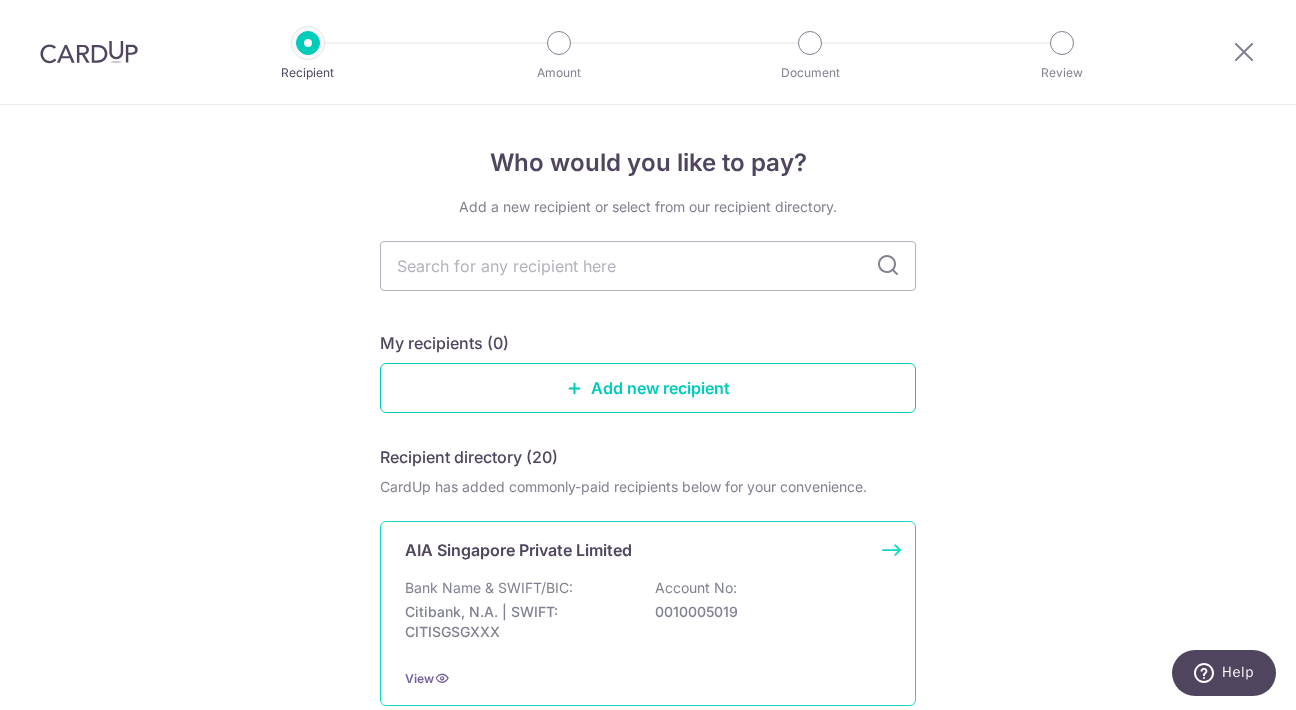 click on "AIA Singapore Private Limited
Bank Name & SWIFT/BIC:
Citibank, N.A. | SWIFT: CITISGSGXXX
Account No:
0010005019
View" at bounding box center (648, 613) 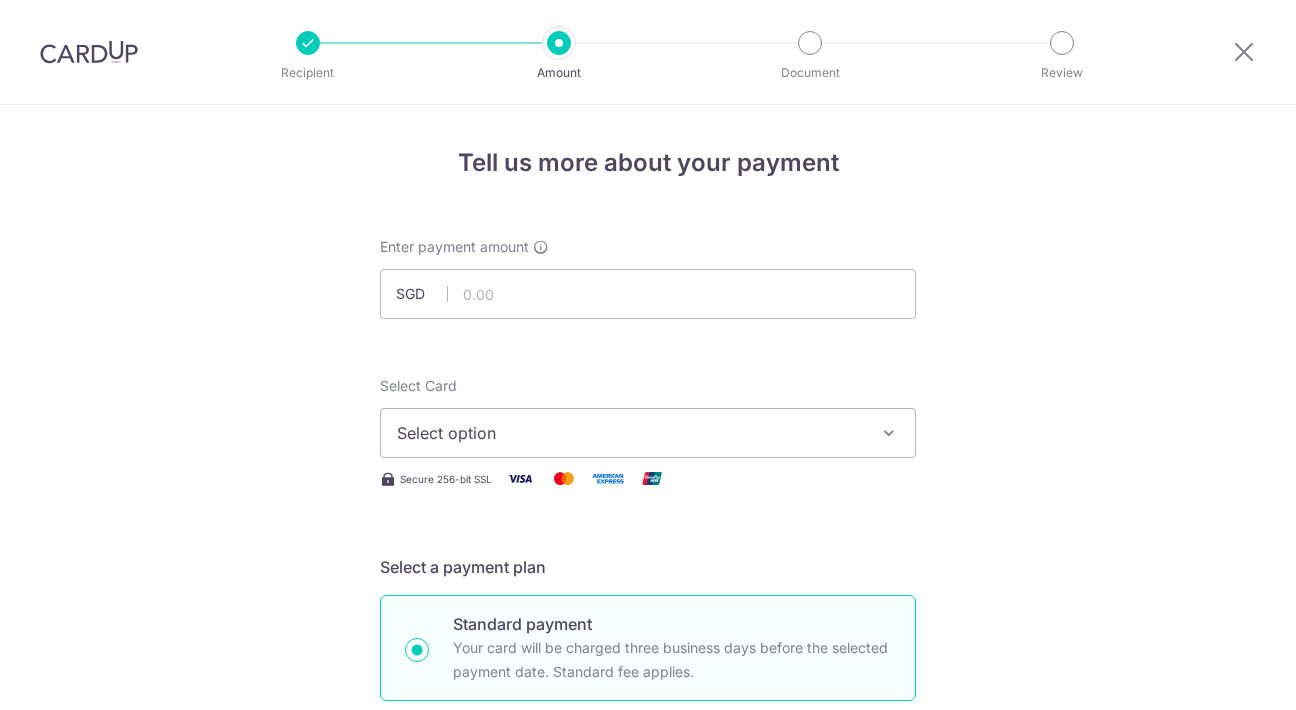 scroll, scrollTop: 0, scrollLeft: 0, axis: both 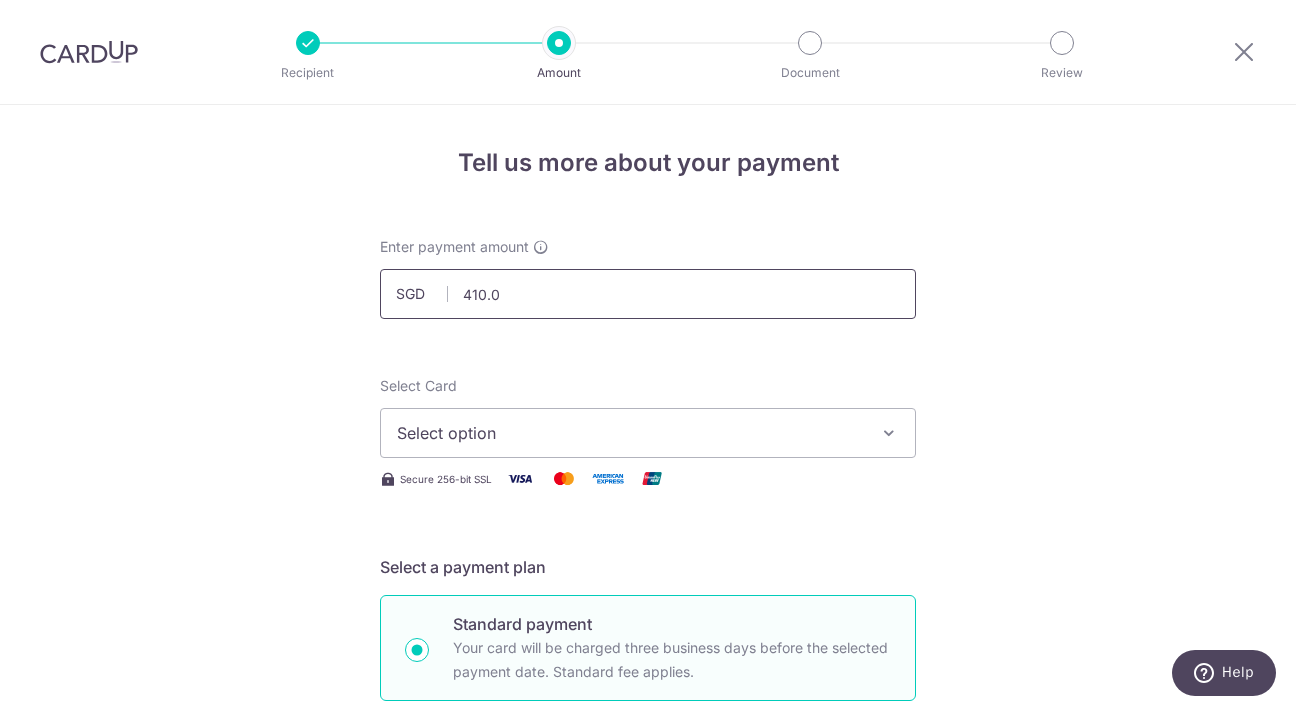 type on "410.04" 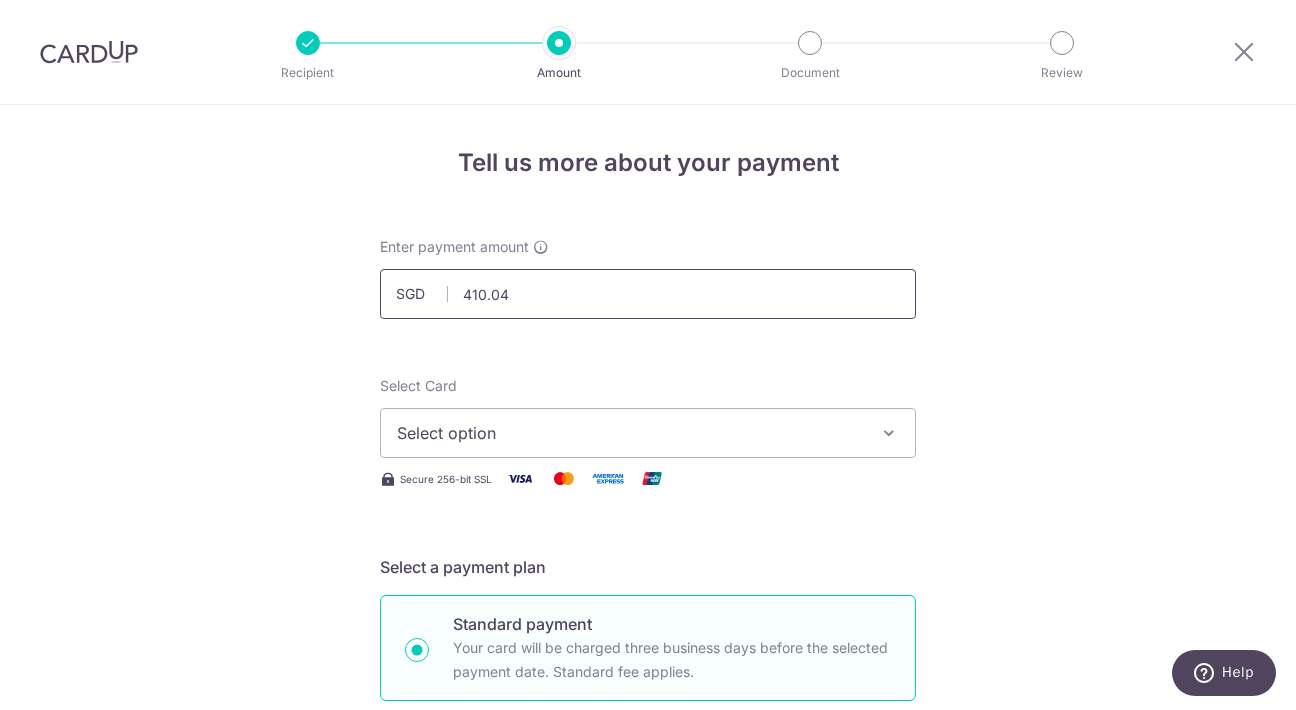 type 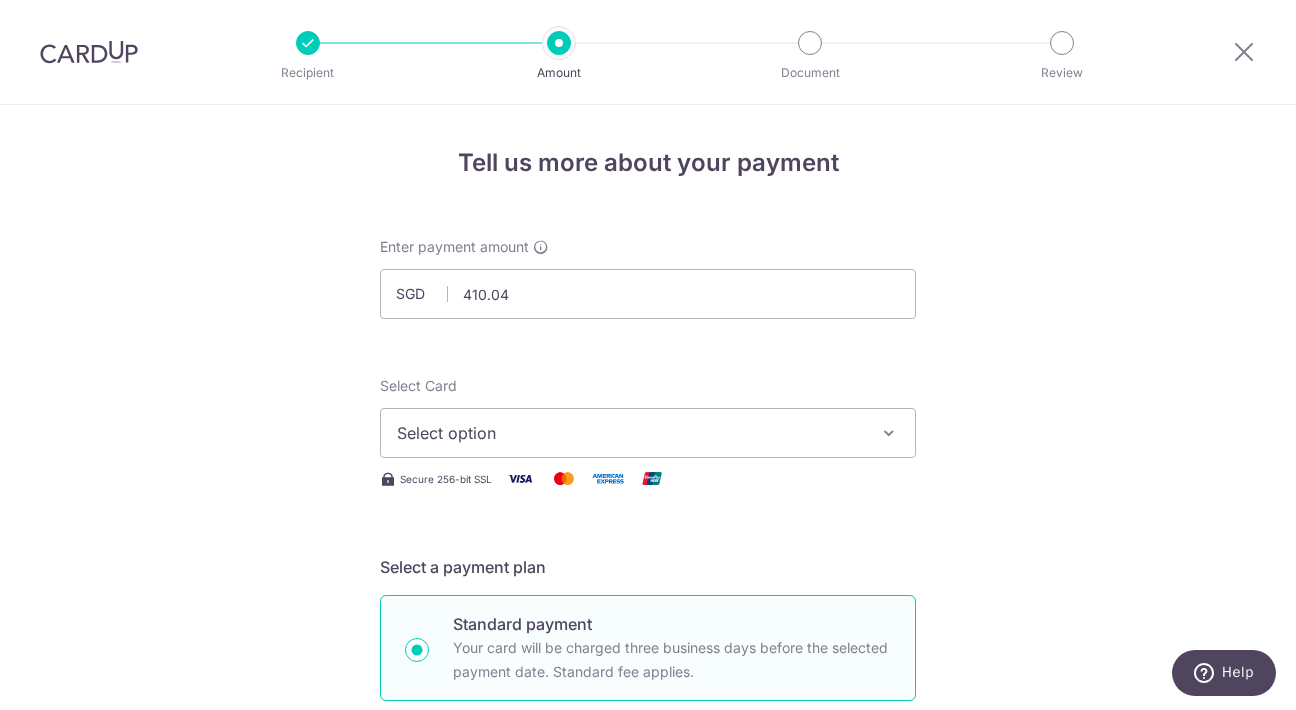 click on "Select option" at bounding box center [630, 433] 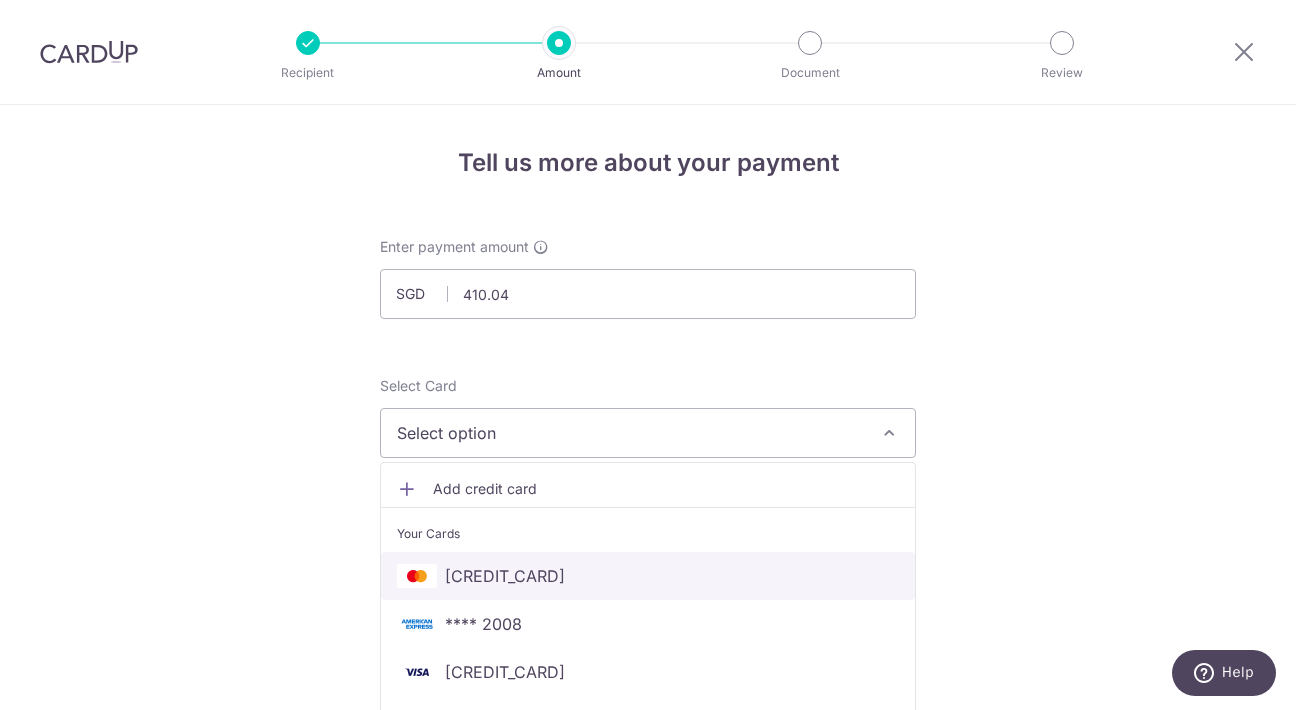 click on "**** 6586" at bounding box center (648, 576) 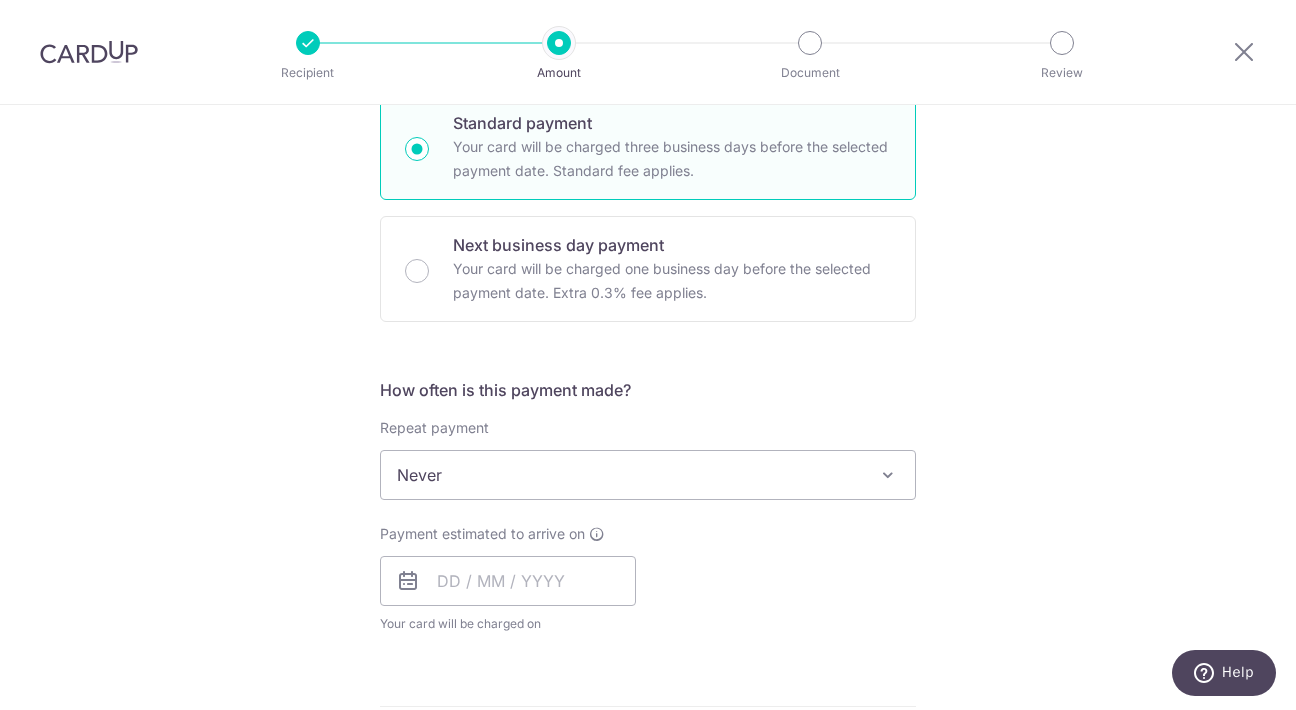 scroll, scrollTop: 525, scrollLeft: 0, axis: vertical 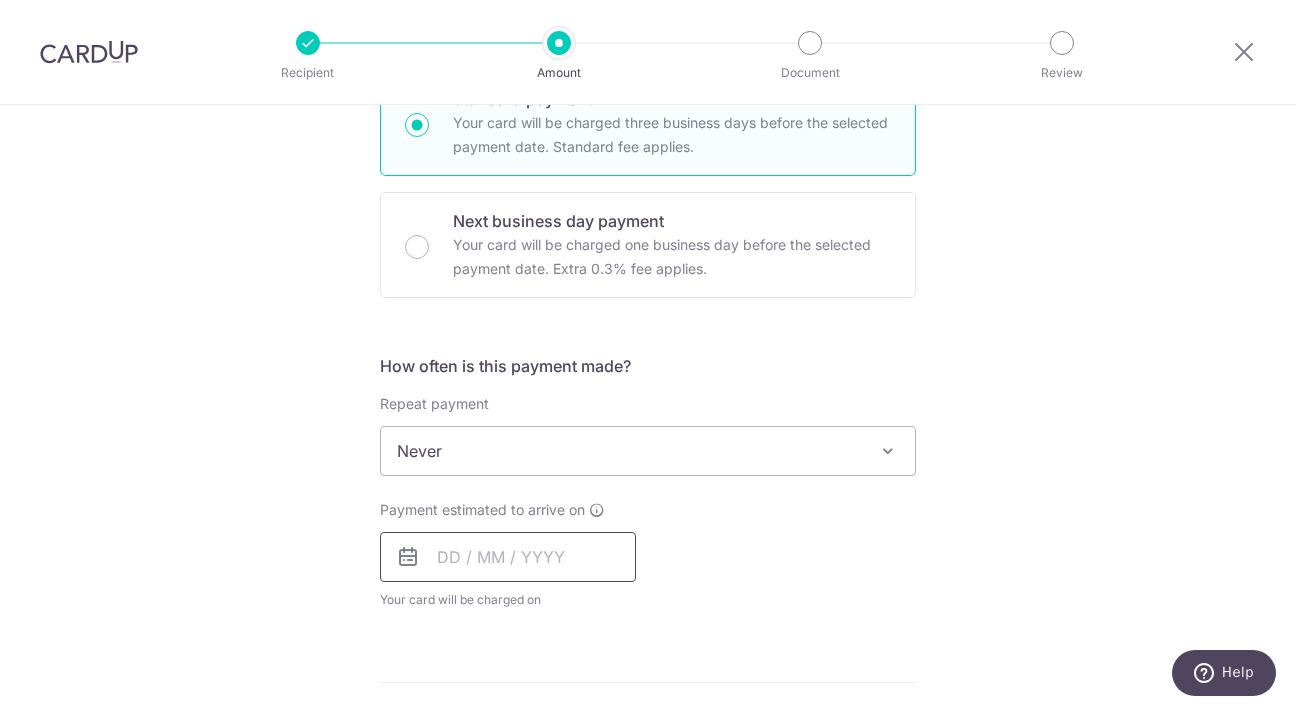 click at bounding box center [508, 557] 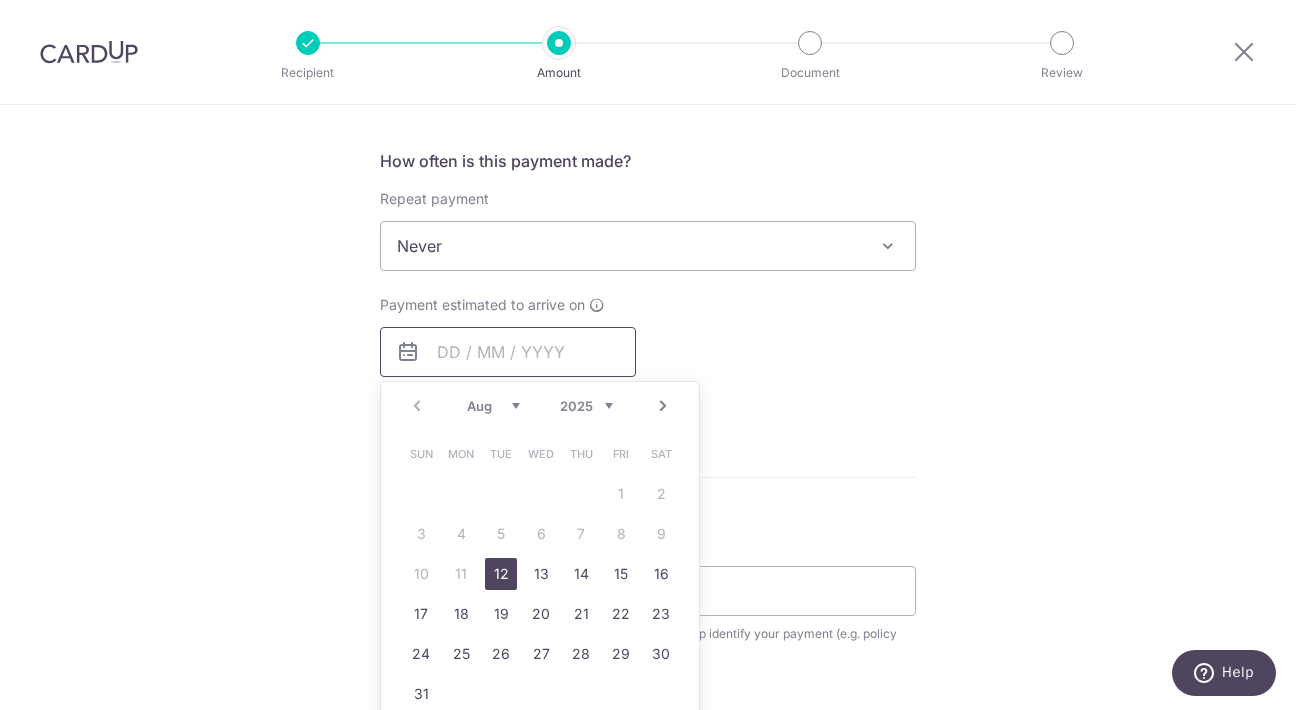 scroll, scrollTop: 743, scrollLeft: 0, axis: vertical 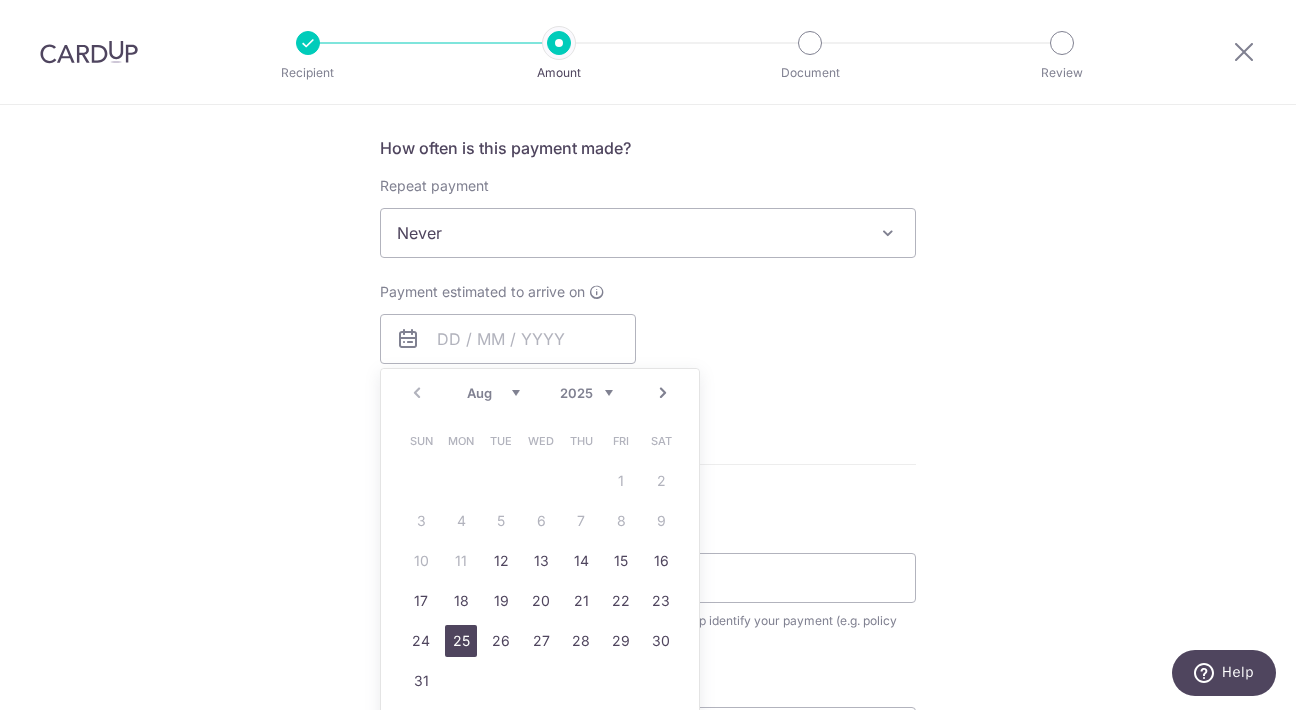 click on "25" at bounding box center (461, 641) 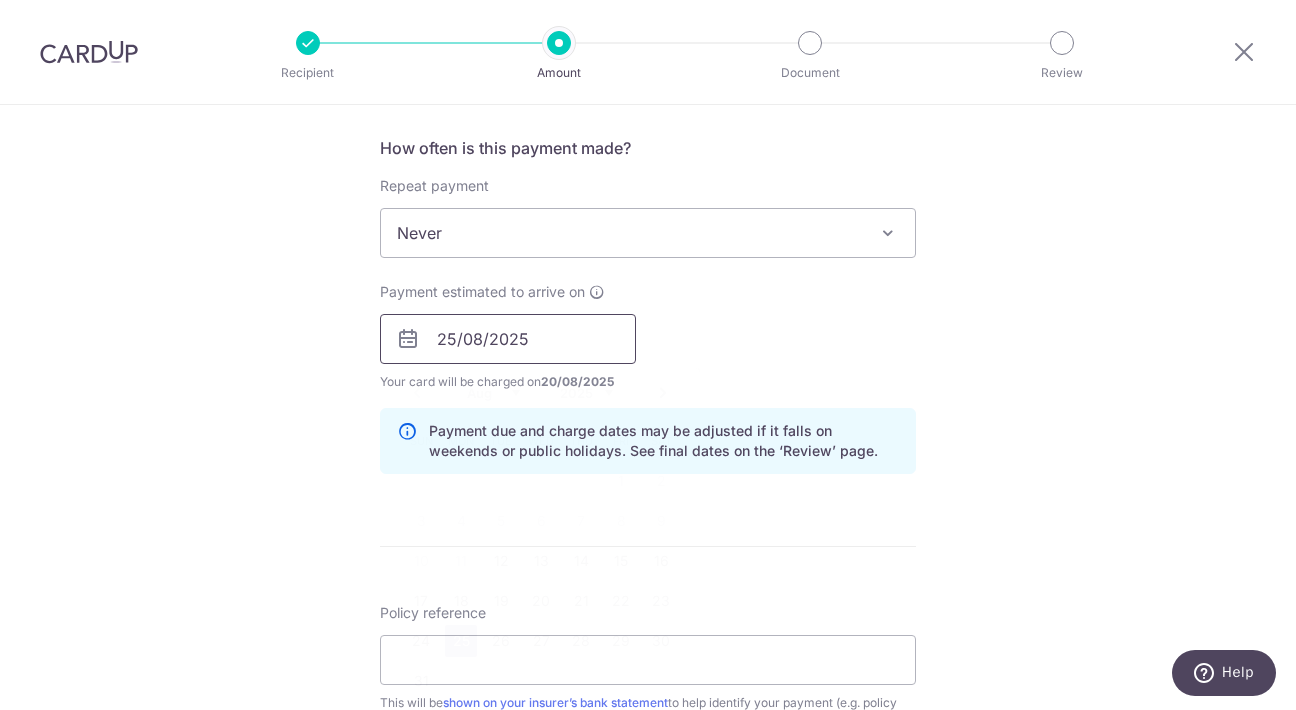 click on "25/08/2025" at bounding box center (508, 339) 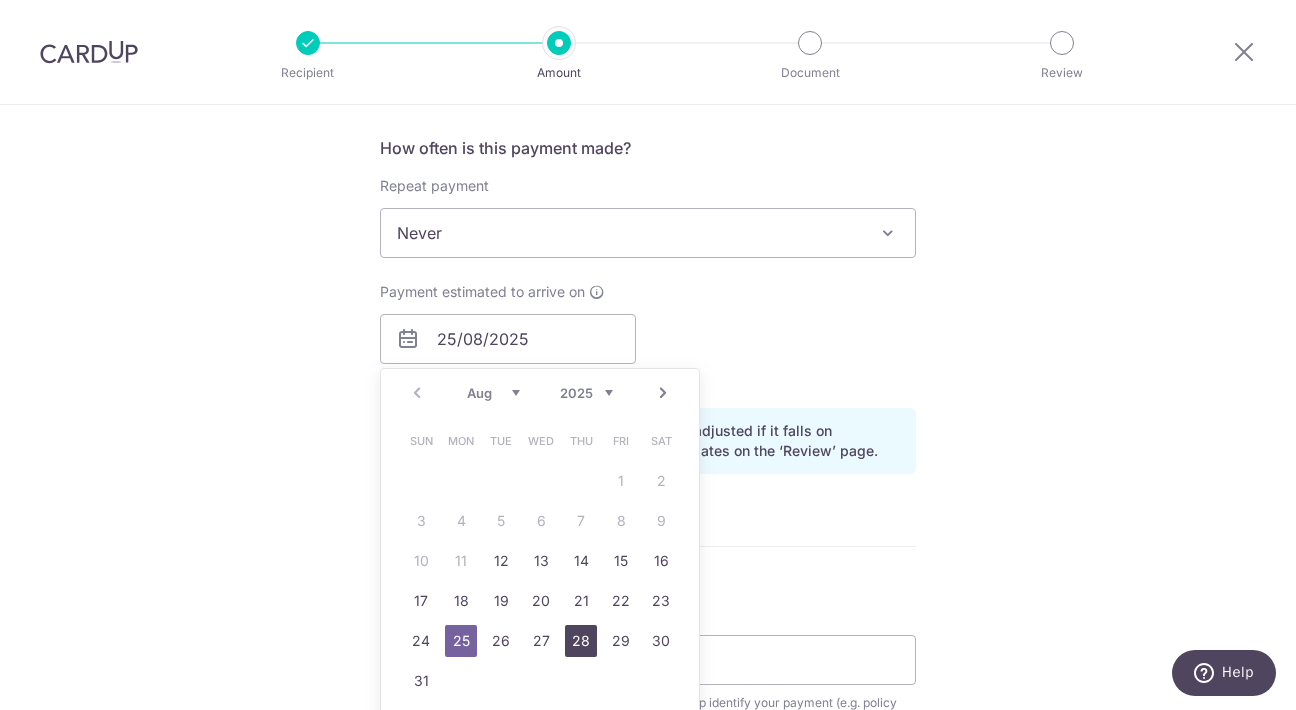 click on "28" at bounding box center [581, 641] 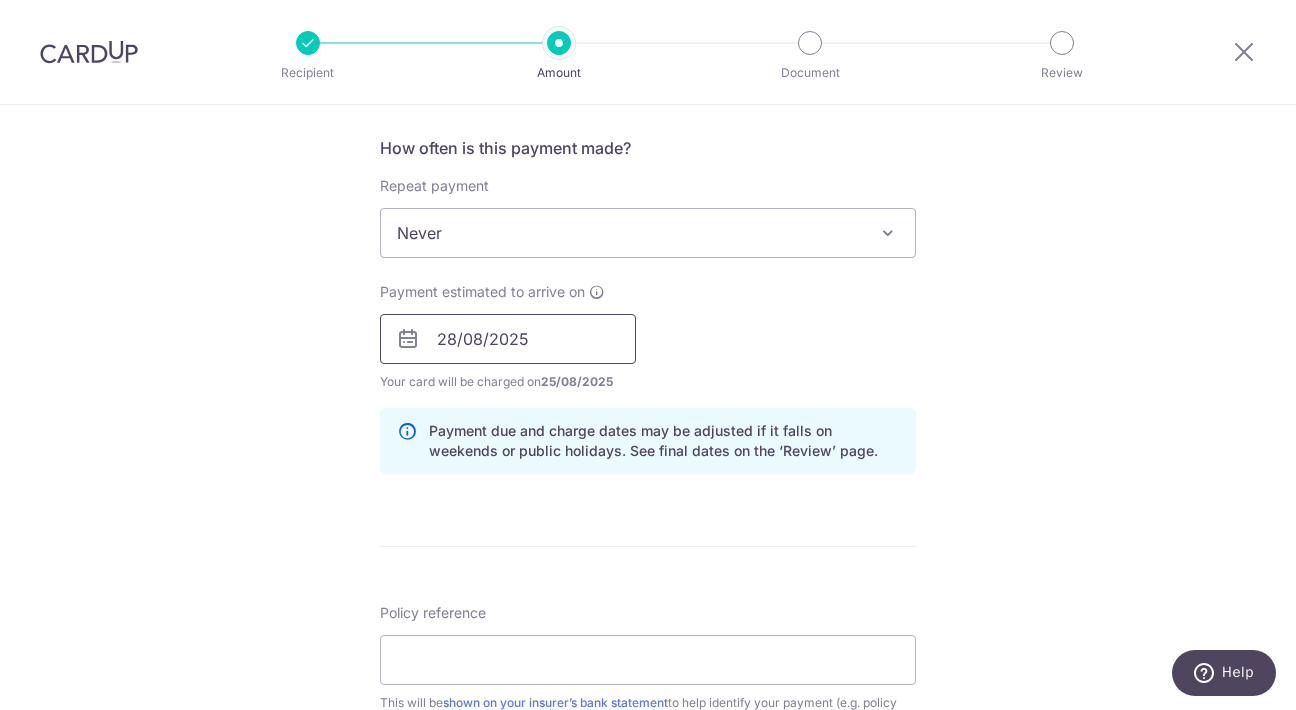 click on "28/08/2025" at bounding box center [508, 339] 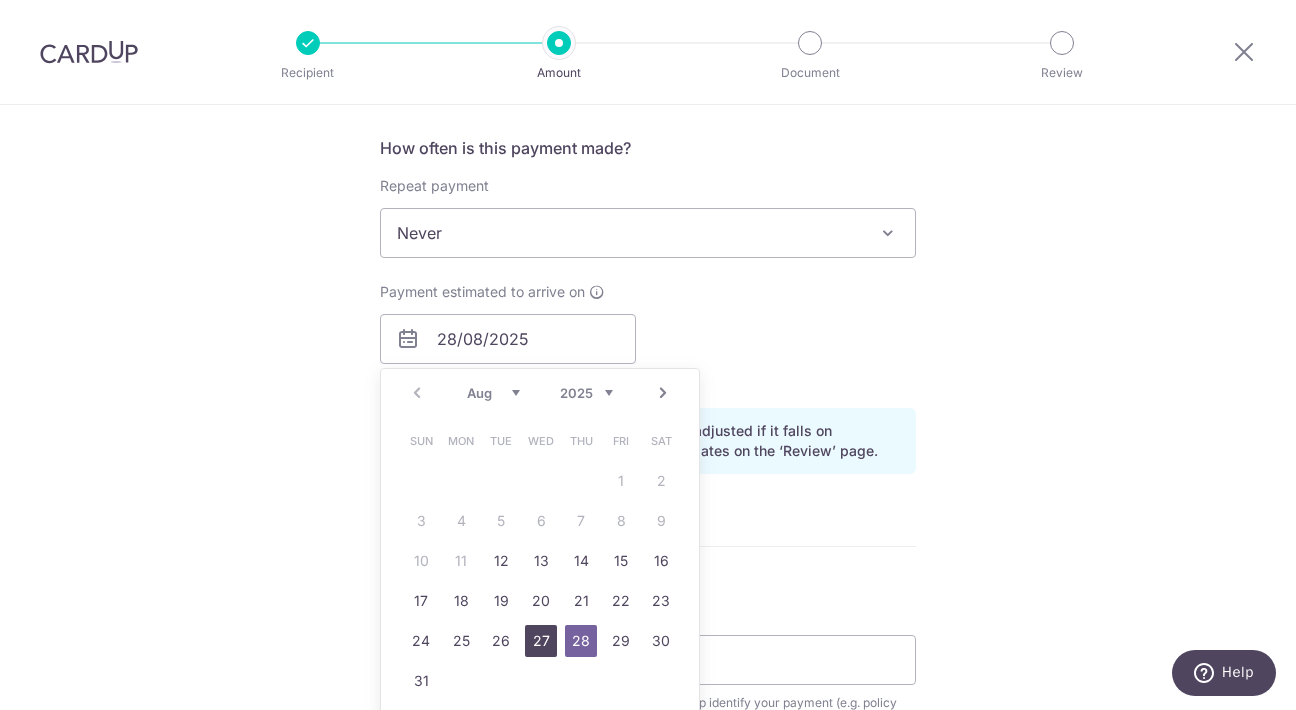 click on "27" at bounding box center [541, 641] 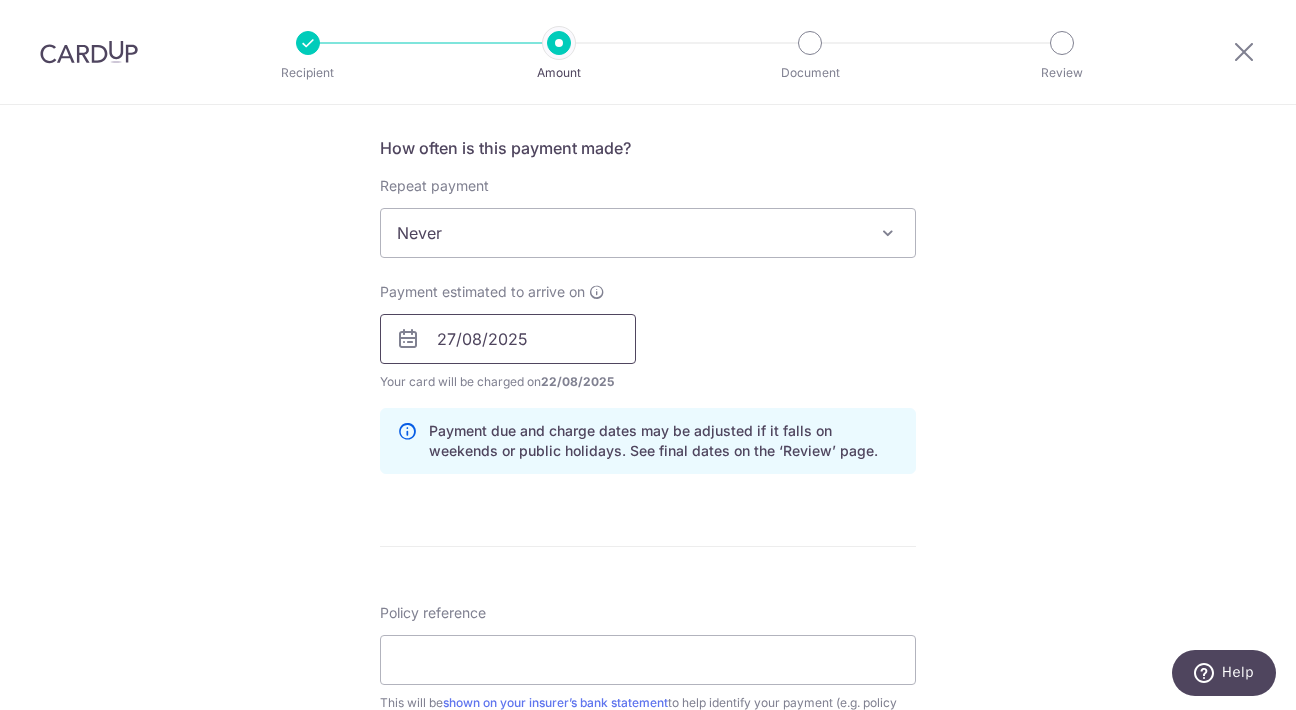 click on "27/08/2025" at bounding box center (508, 339) 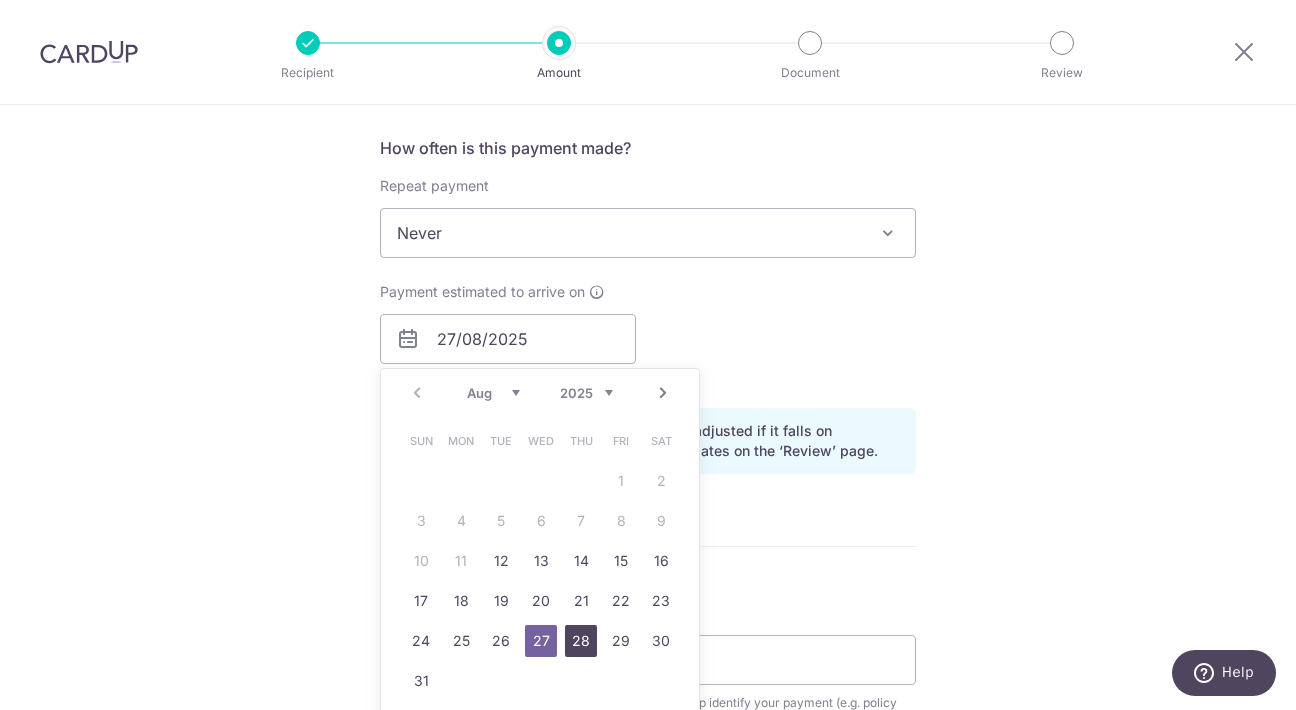 click on "28" at bounding box center (581, 641) 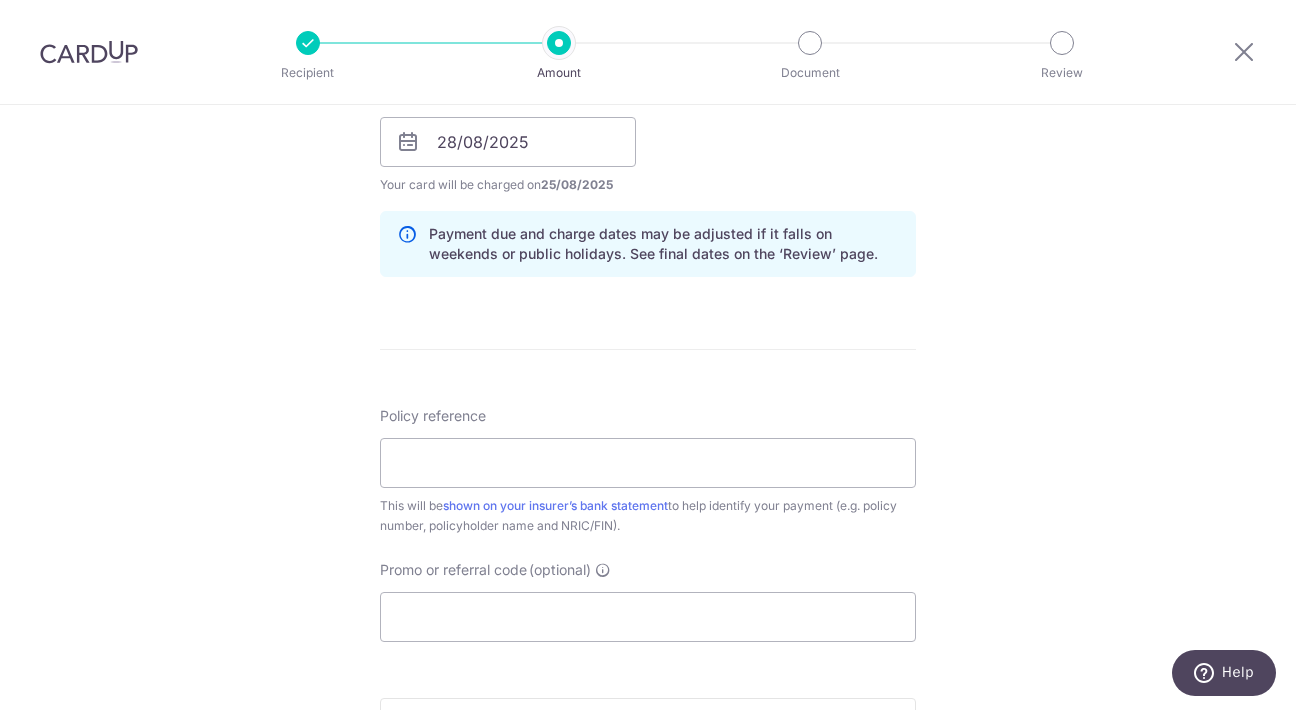 scroll, scrollTop: 948, scrollLeft: 0, axis: vertical 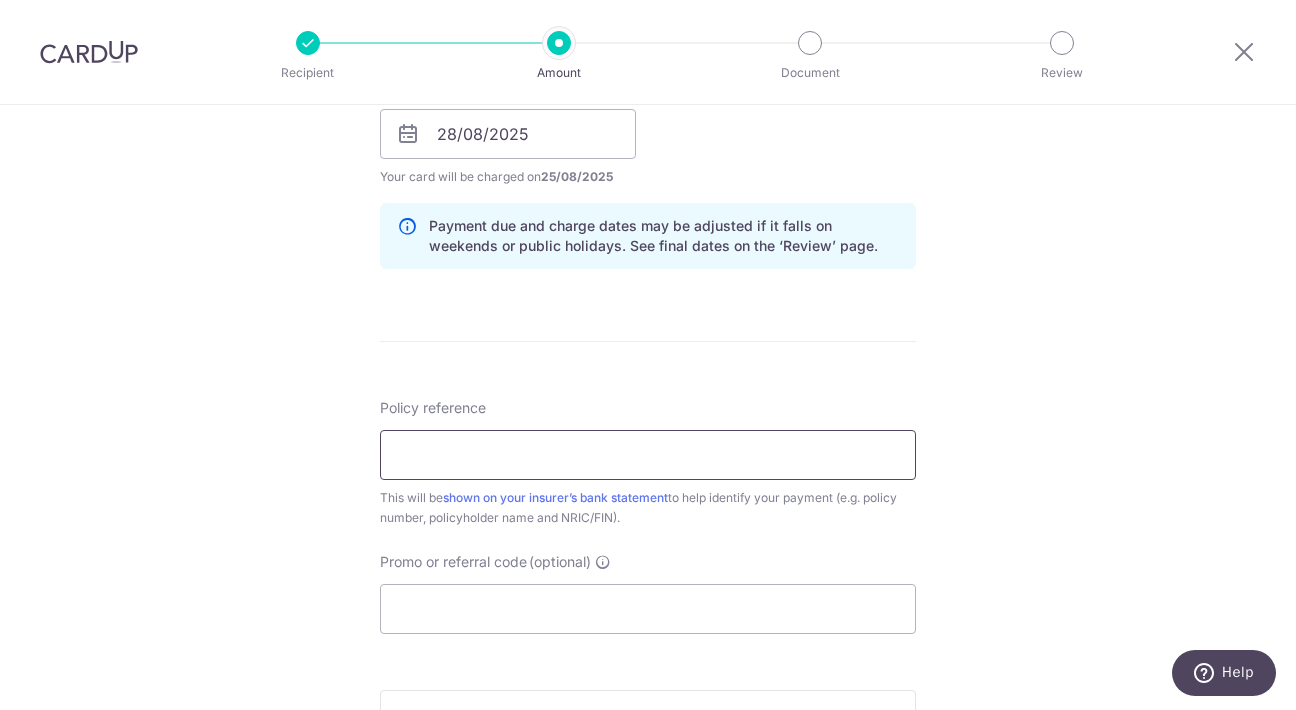 click on "Policy reference" at bounding box center [648, 455] 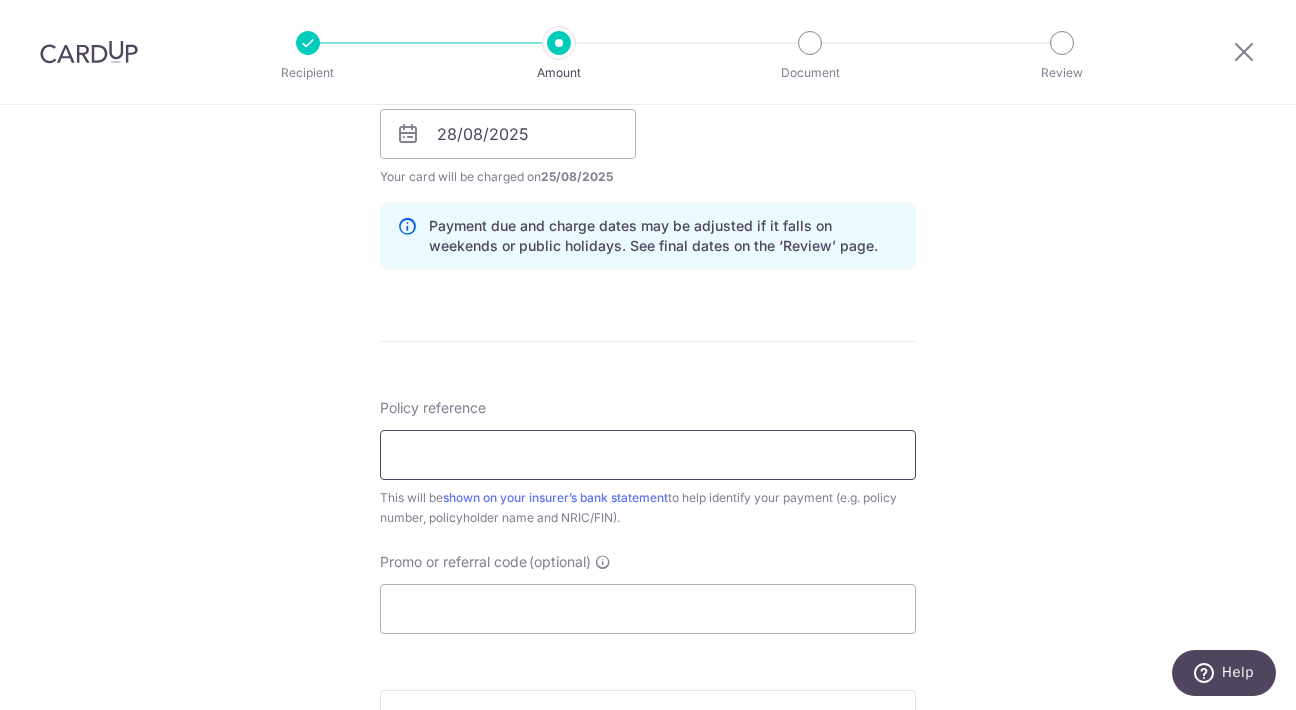 paste on "L541808619" 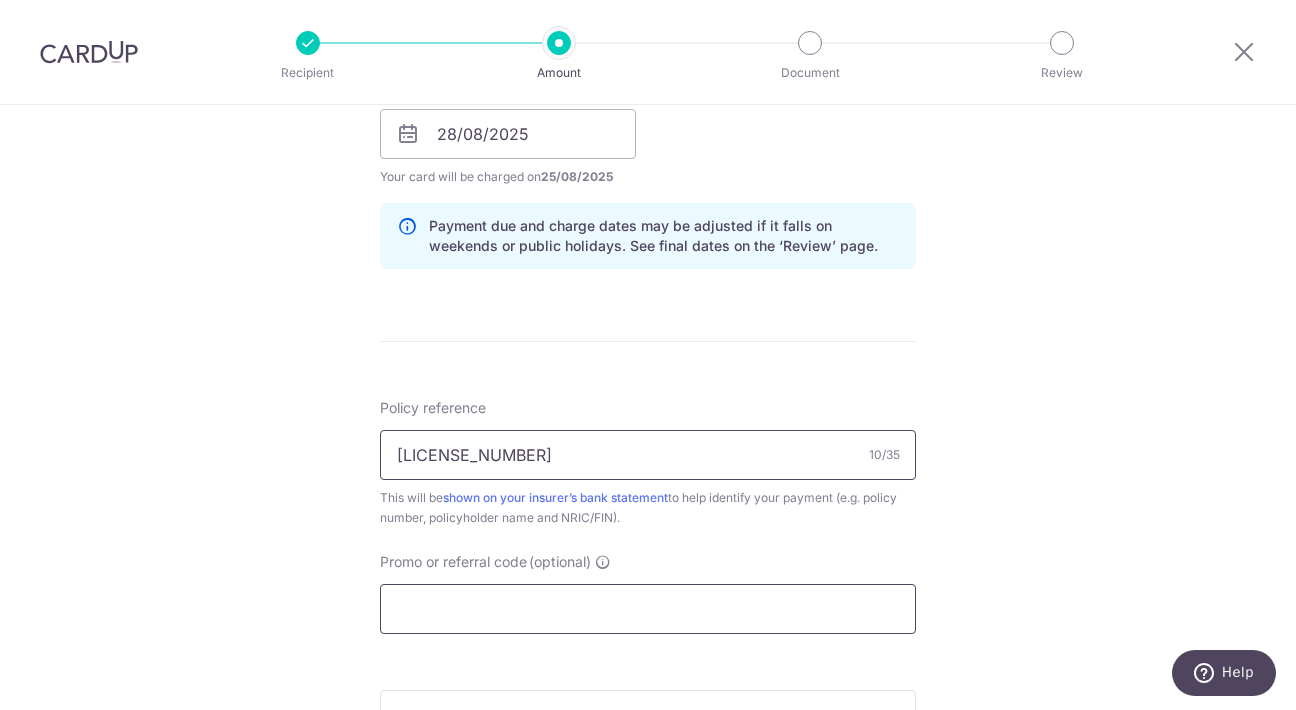 type on "L541808619" 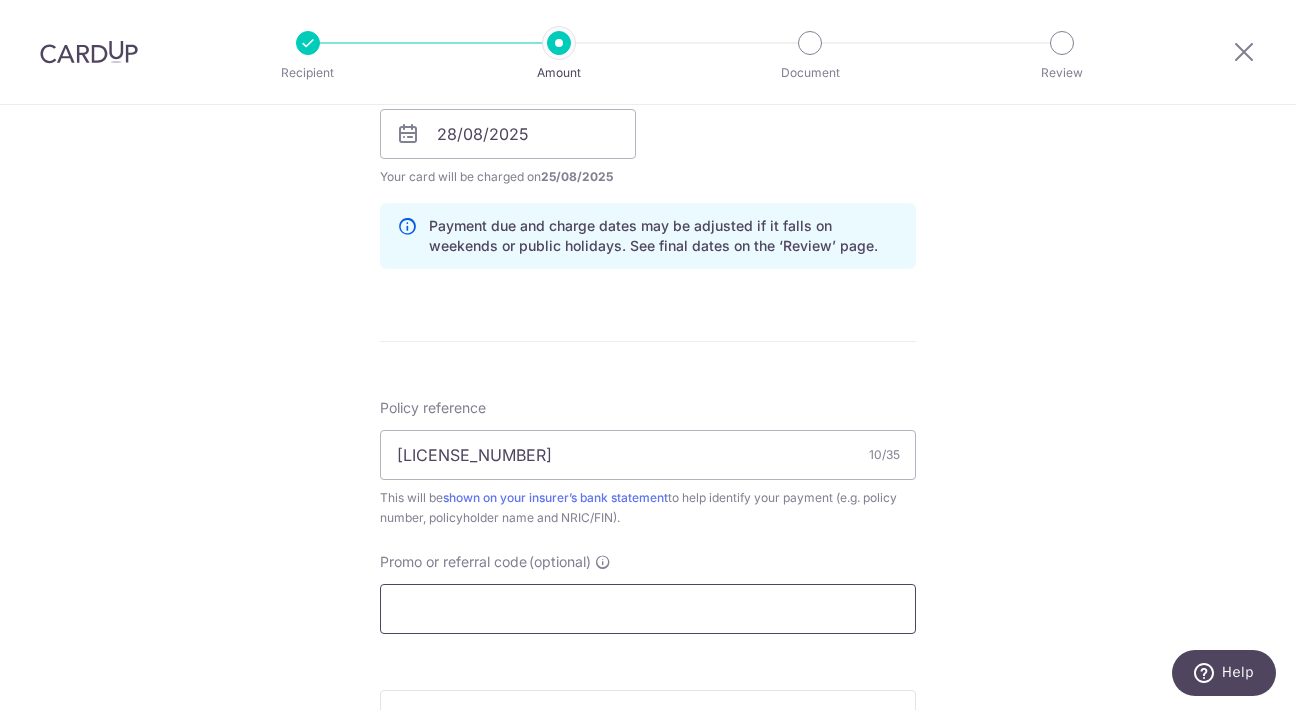 click on "Promo or referral code
(optional)" at bounding box center (648, 609) 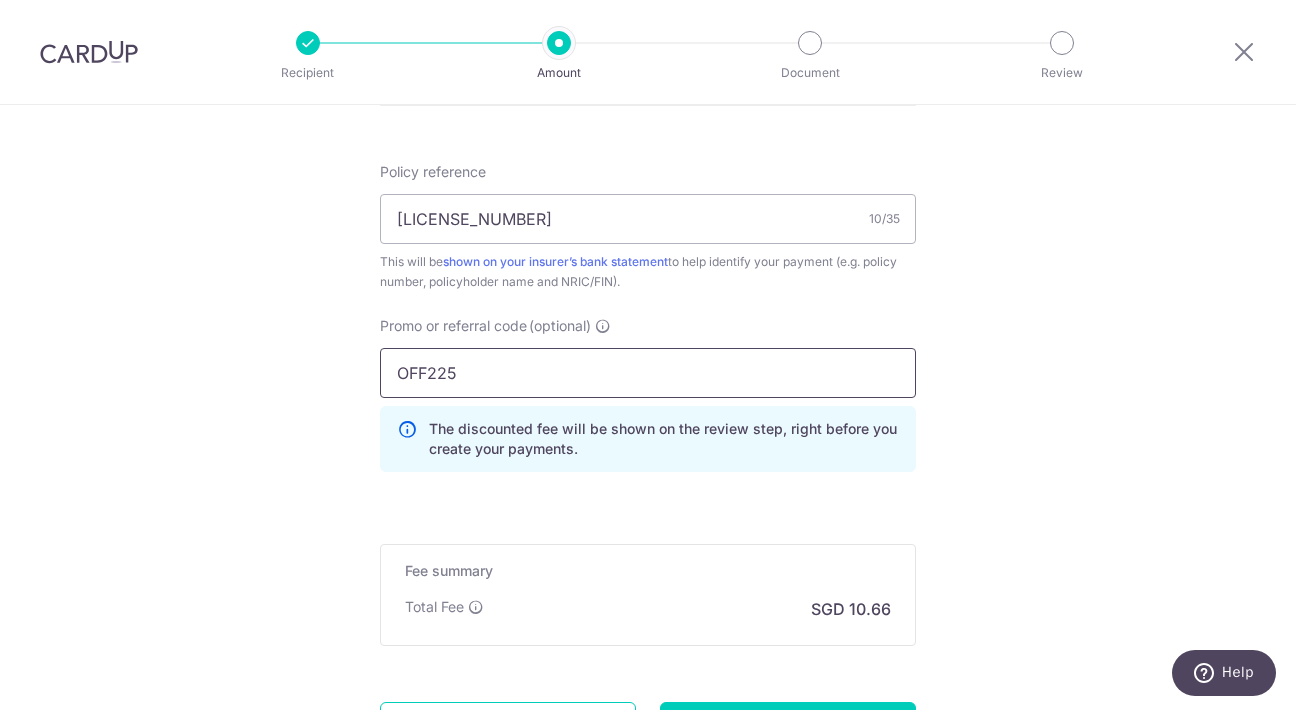 scroll, scrollTop: 1208, scrollLeft: 0, axis: vertical 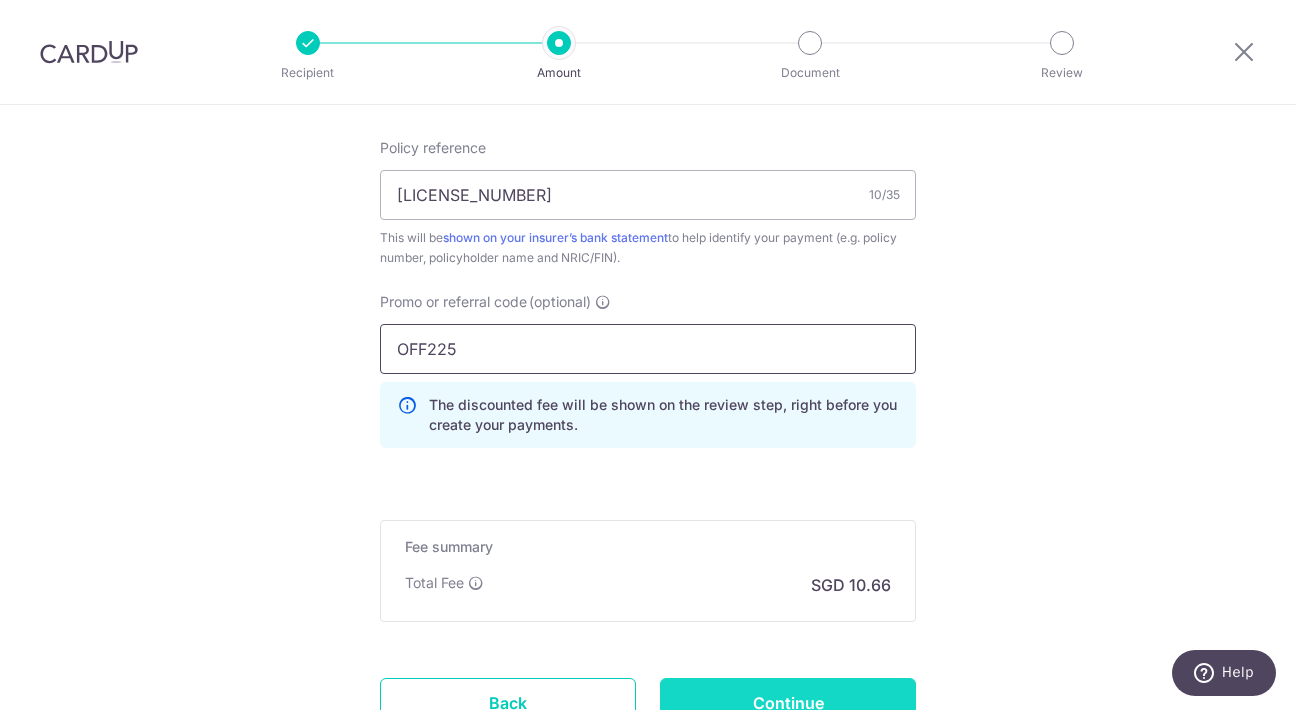type on "OFF225" 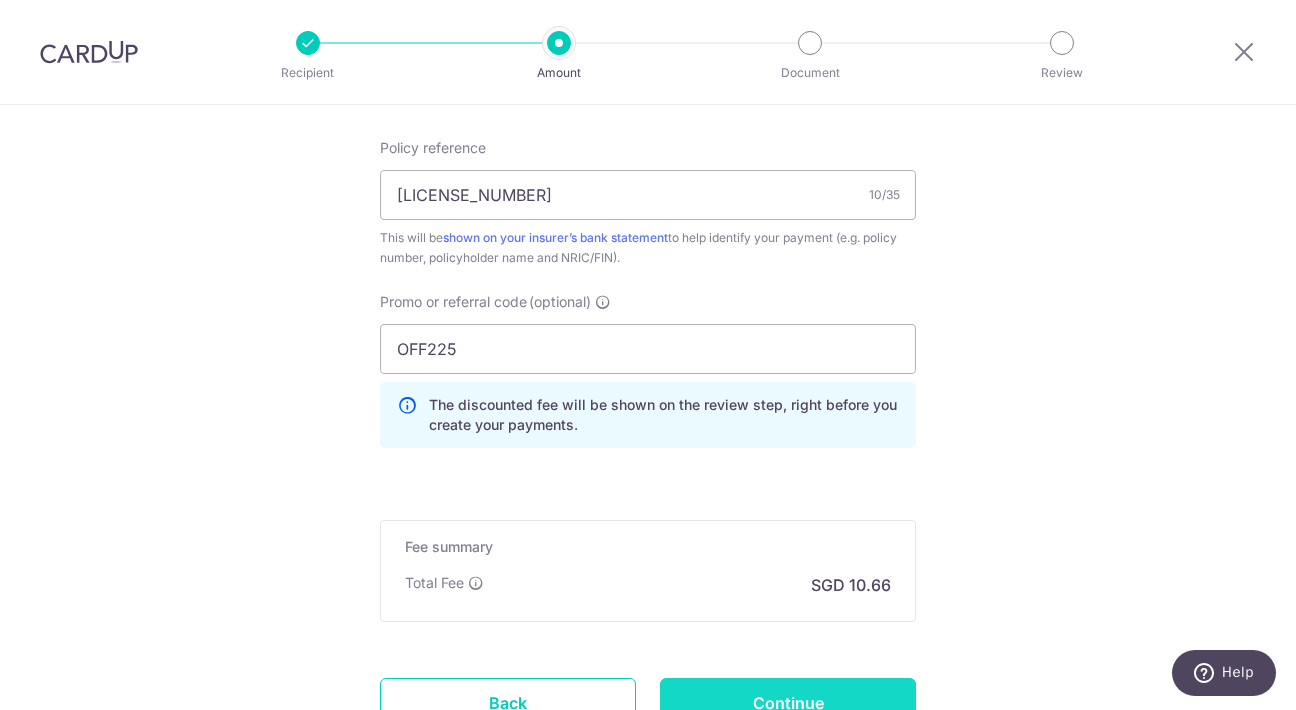 click on "Continue" at bounding box center (788, 703) 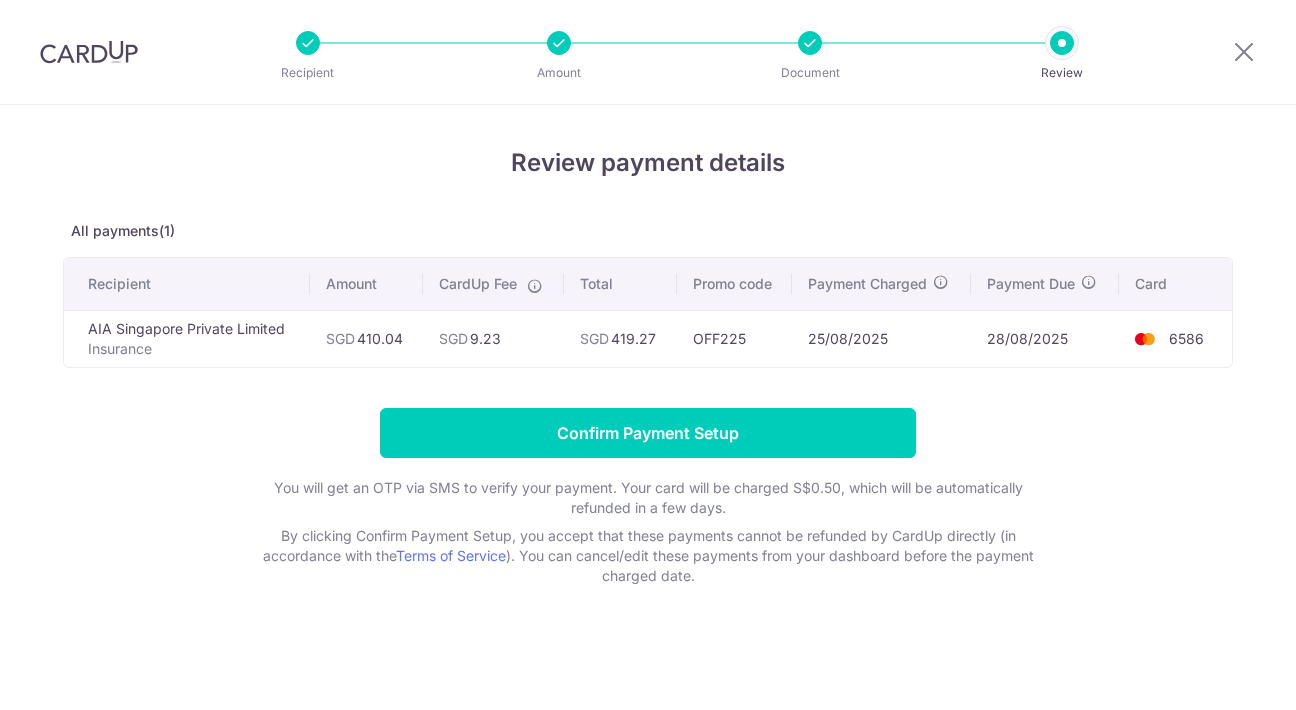 scroll, scrollTop: 0, scrollLeft: 0, axis: both 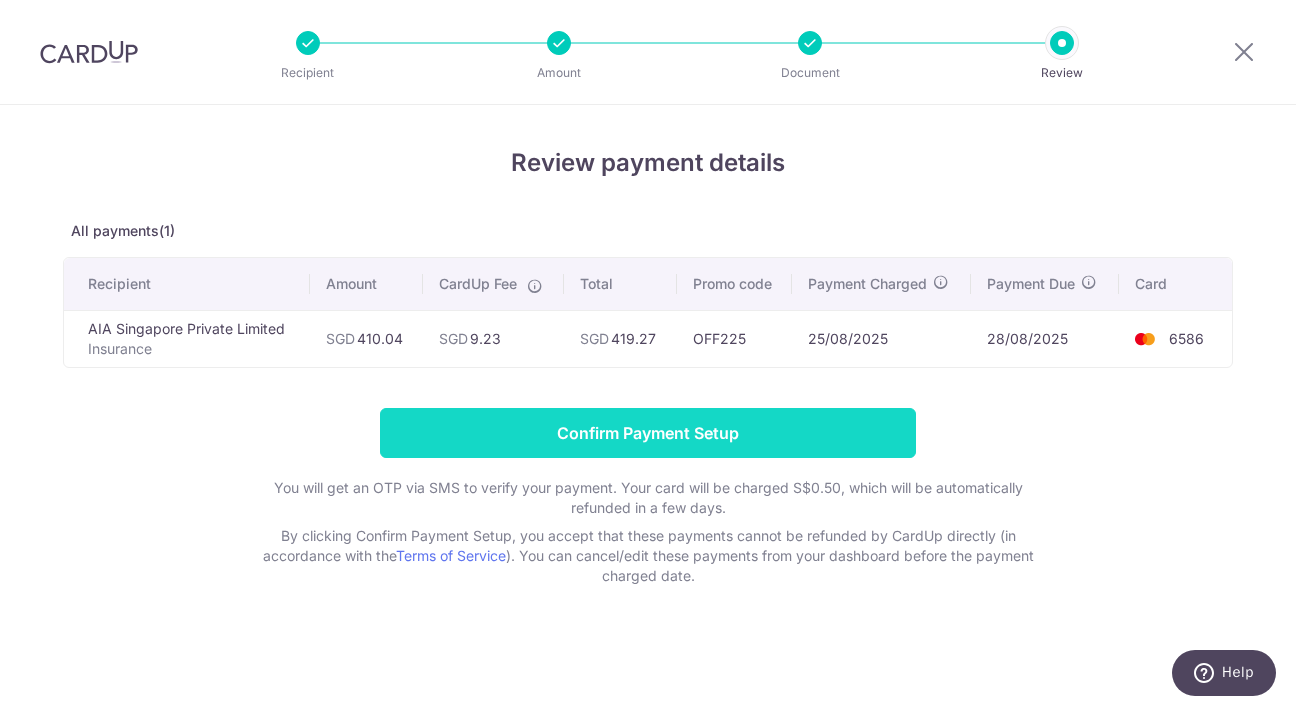 click on "Confirm Payment Setup" at bounding box center (648, 433) 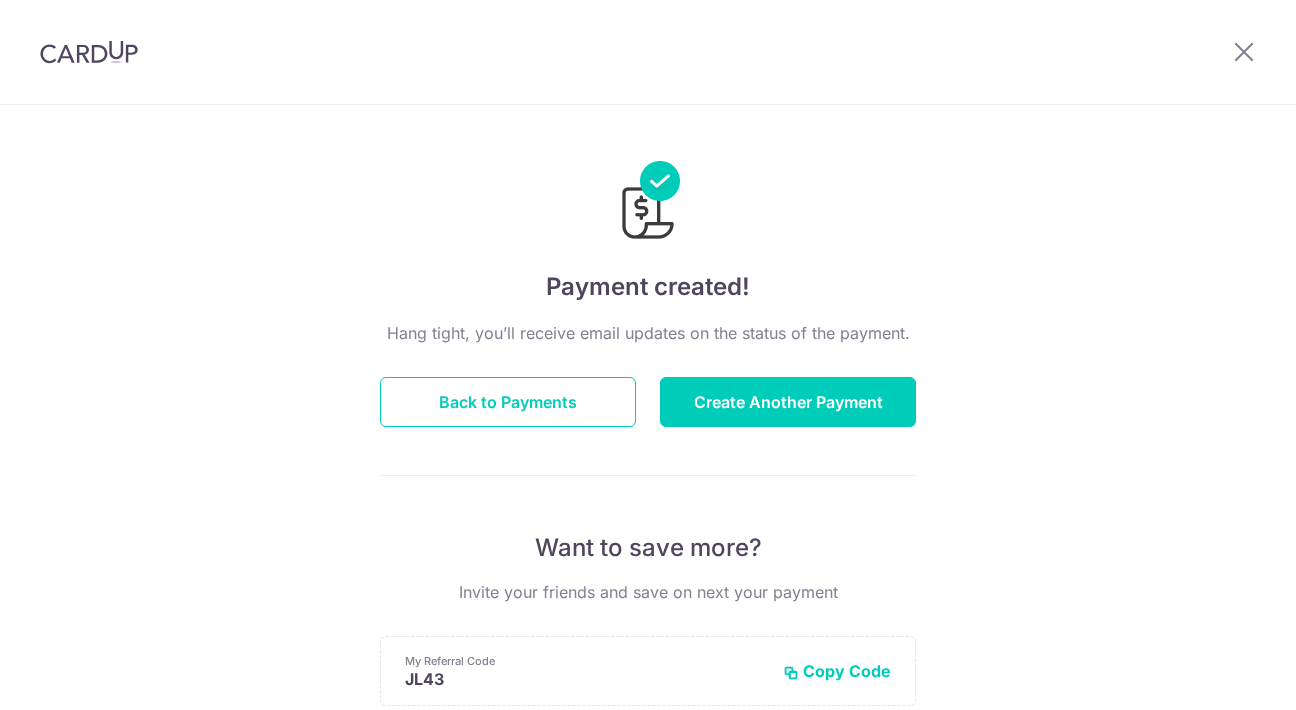 scroll, scrollTop: 0, scrollLeft: 0, axis: both 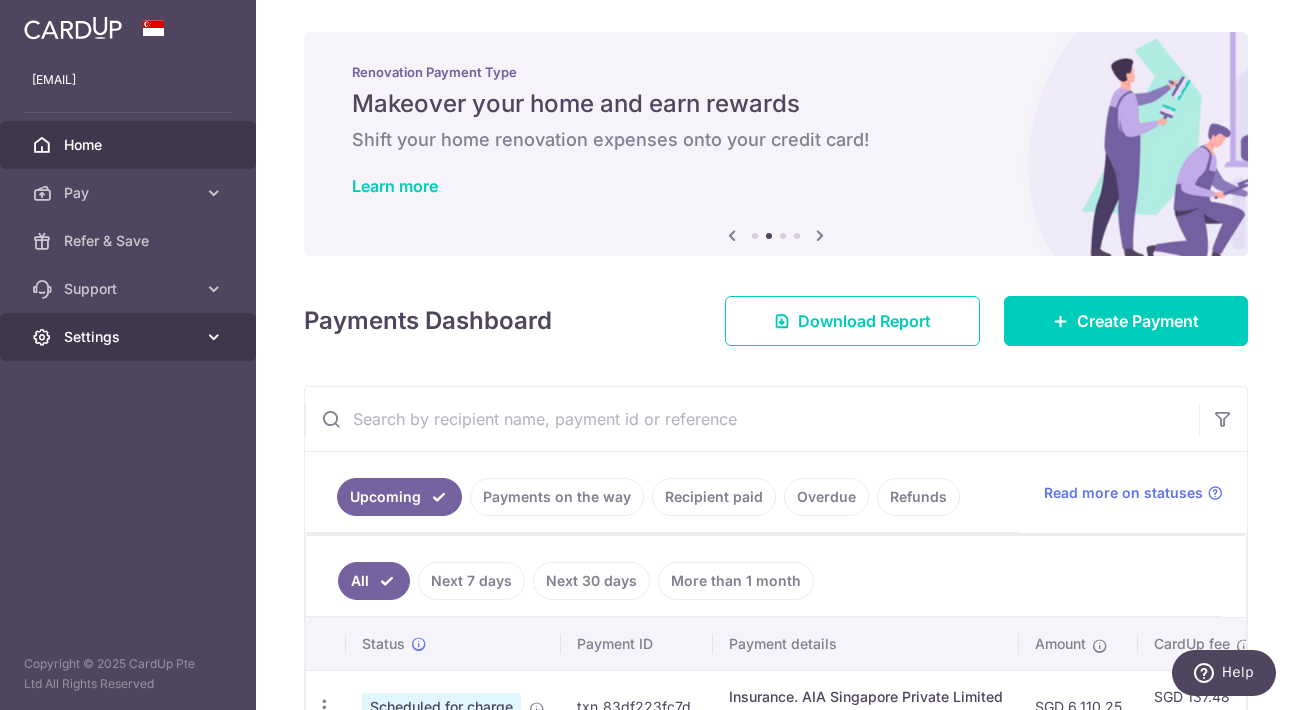 click on "Settings" at bounding box center [130, 337] 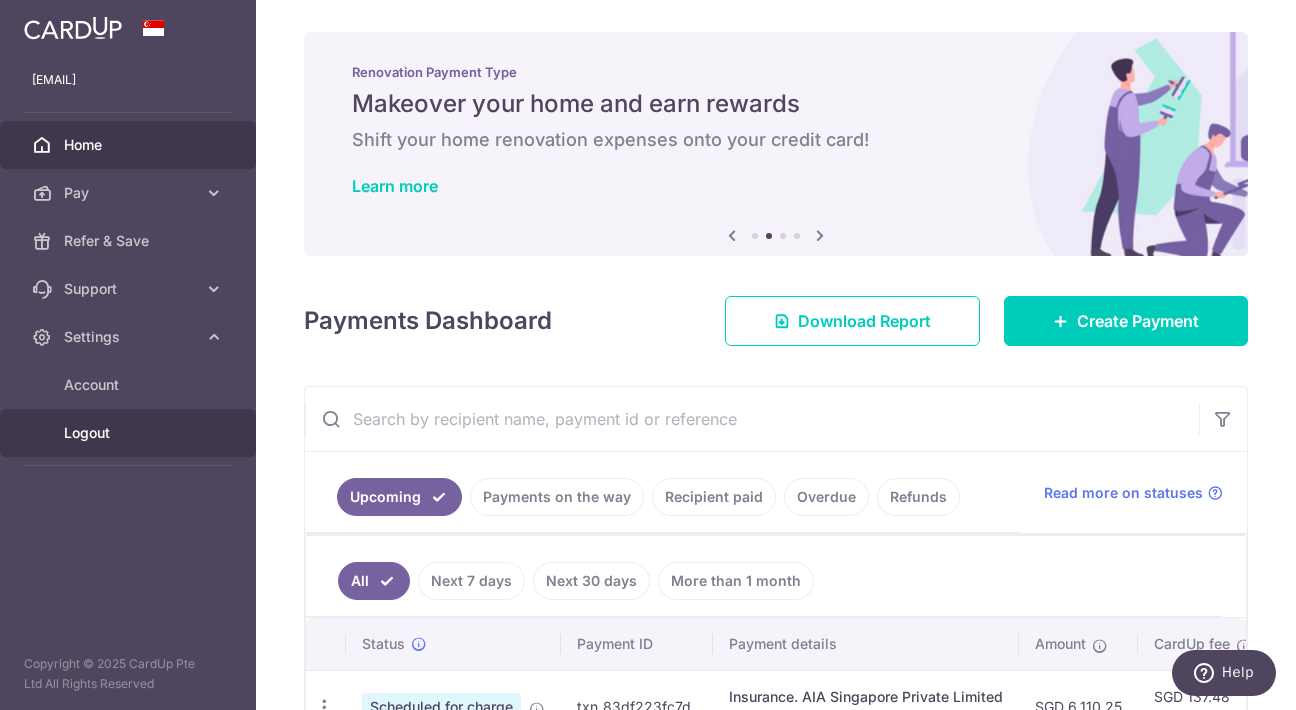 click on "Logout" at bounding box center [130, 433] 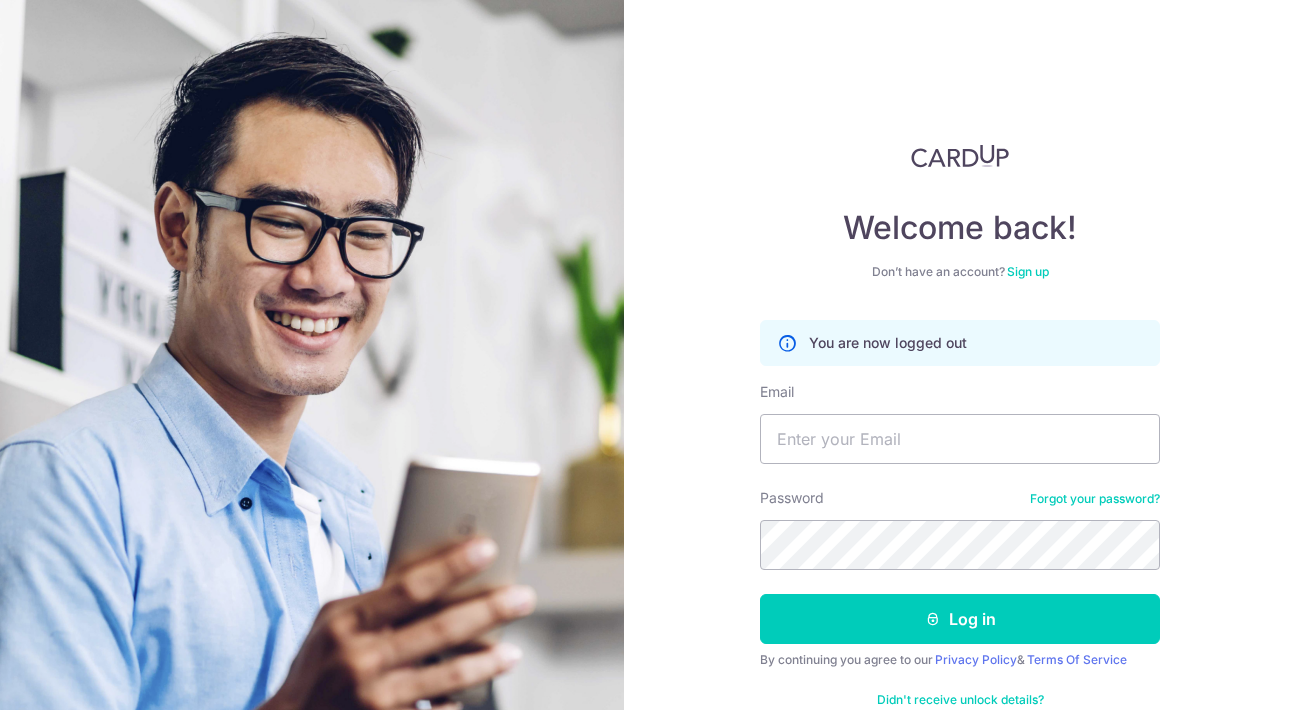scroll, scrollTop: 0, scrollLeft: 0, axis: both 